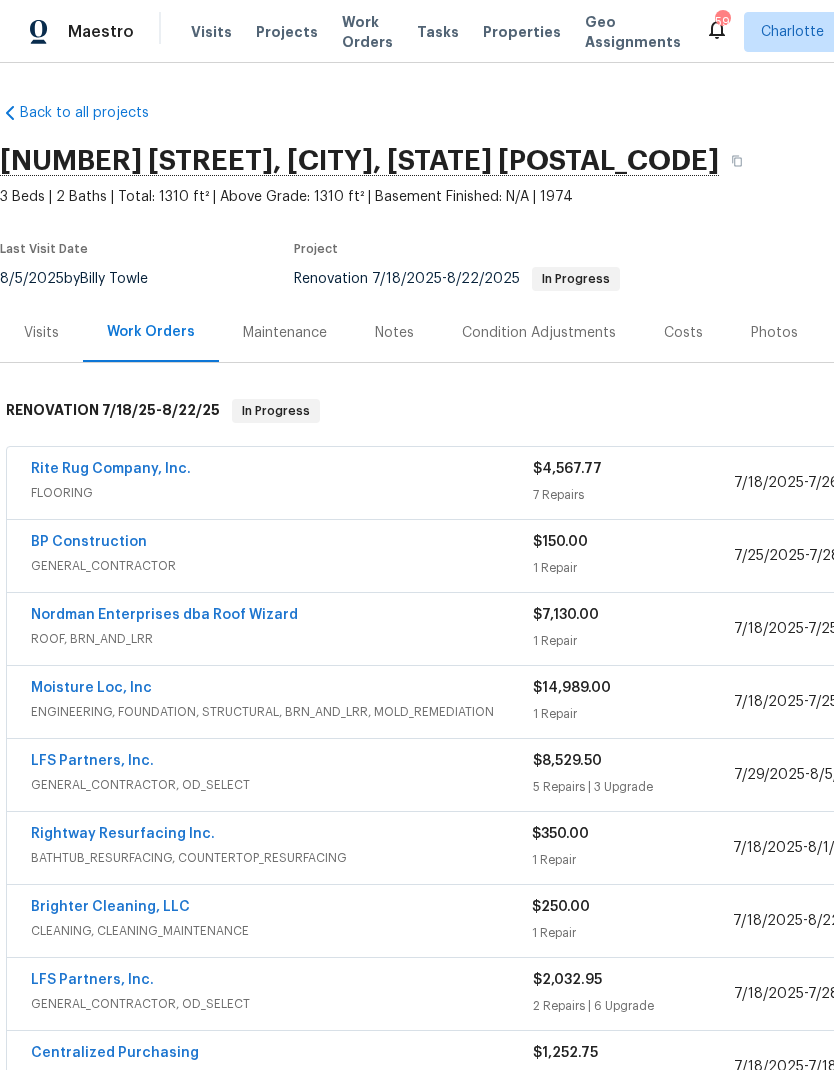 scroll, scrollTop: 0, scrollLeft: 0, axis: both 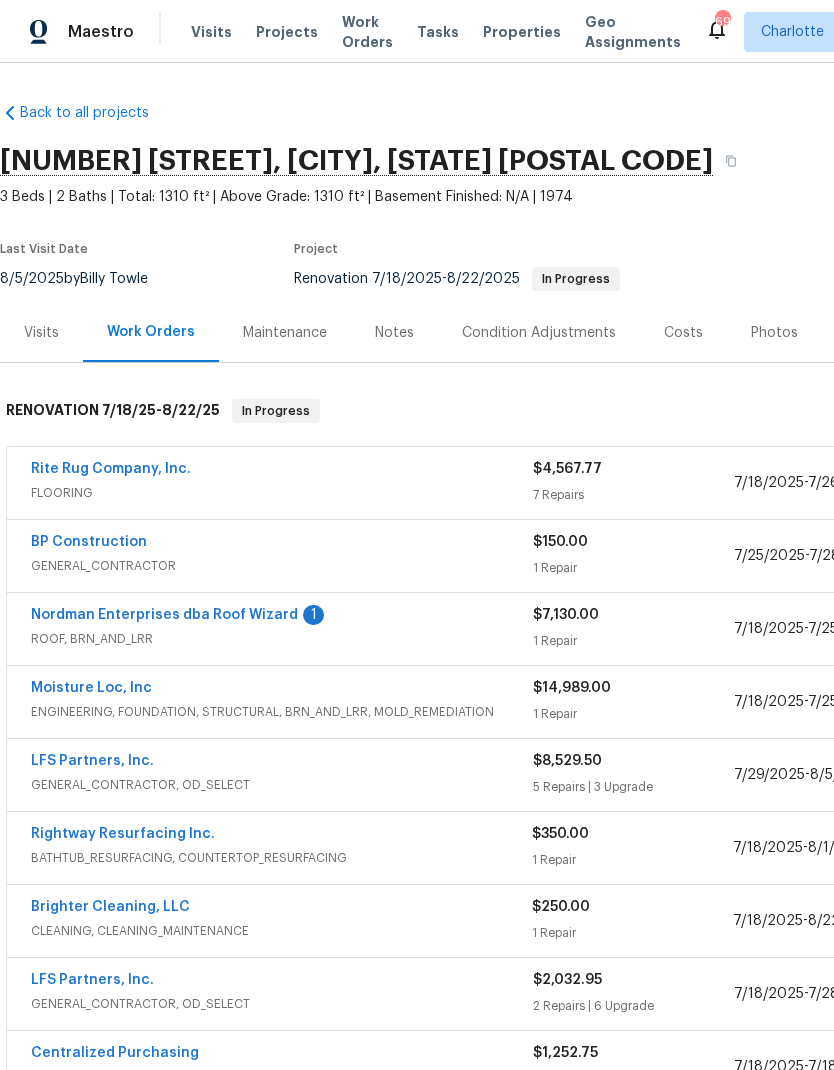 click on "Nordman Enterprises dba Roof Wizard" at bounding box center [164, 615] 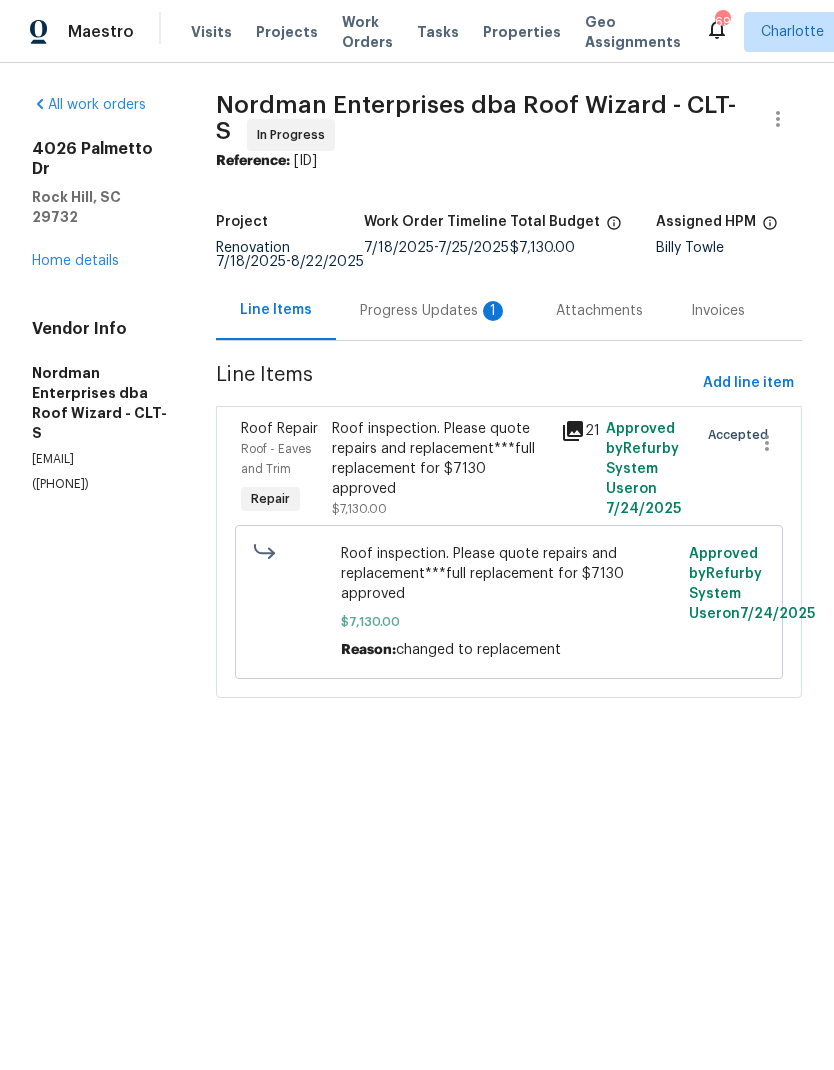 click on "Progress Updates 1" at bounding box center (434, 311) 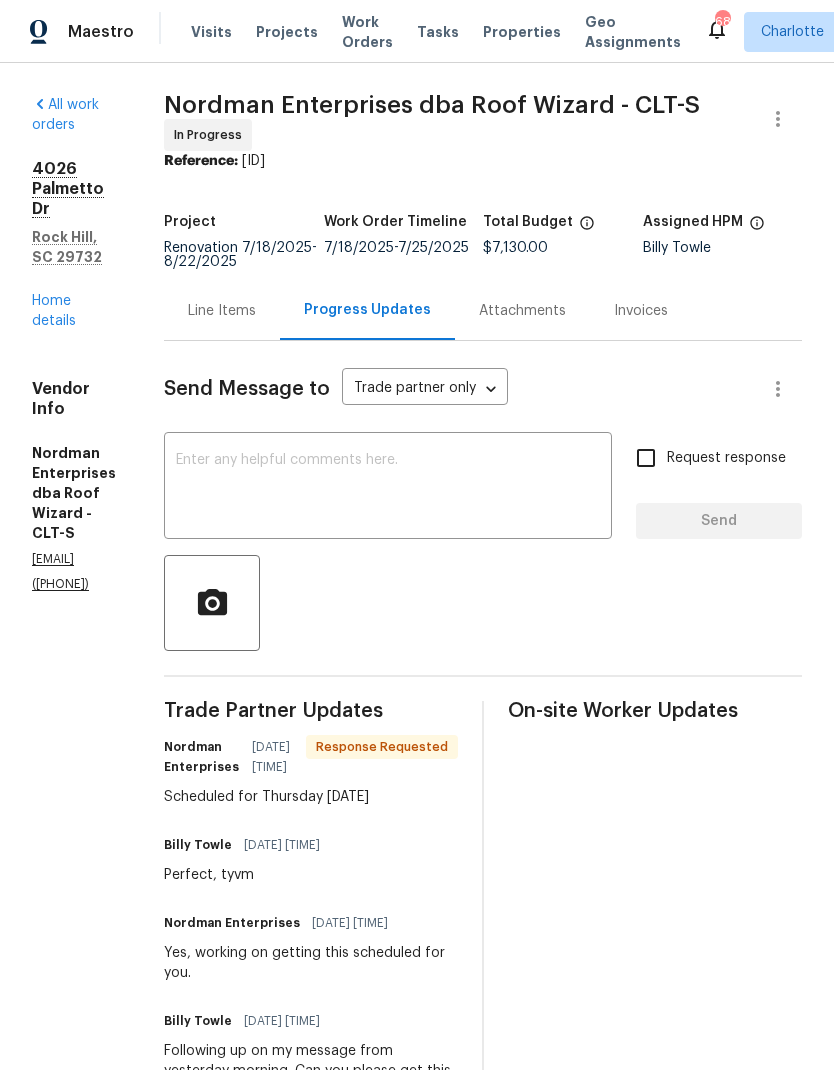 click at bounding box center (388, 488) 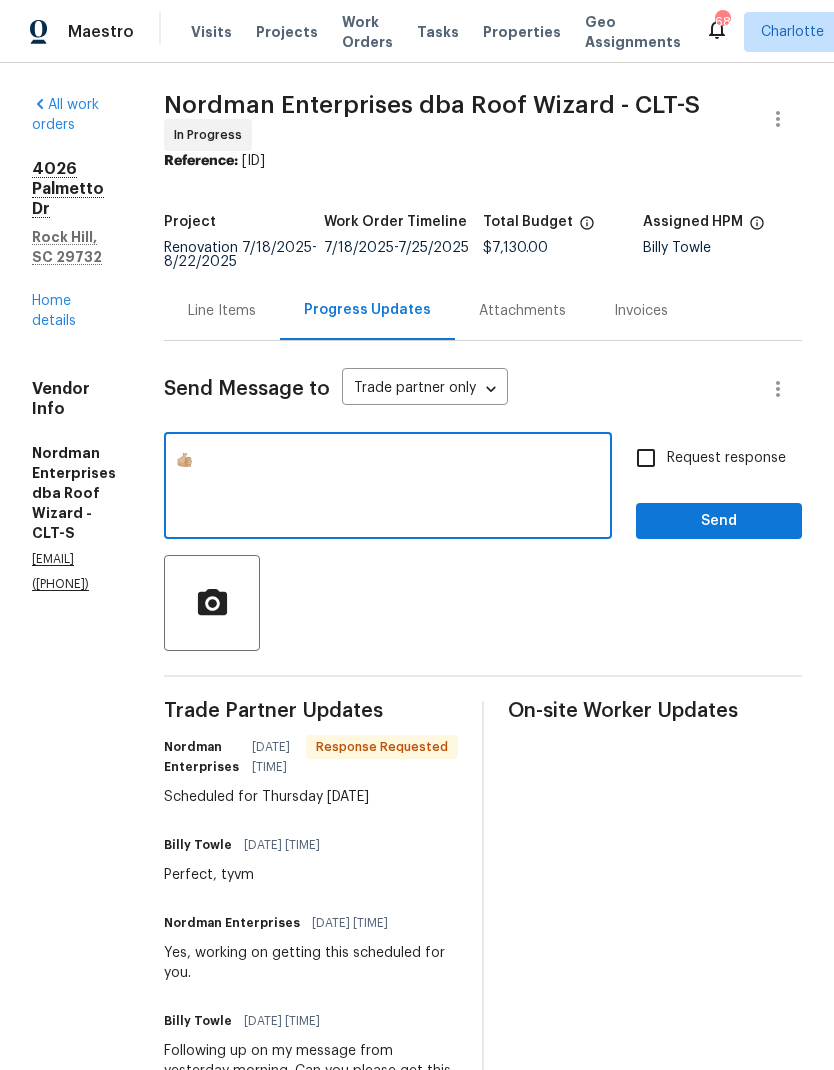 type on "👍🏼" 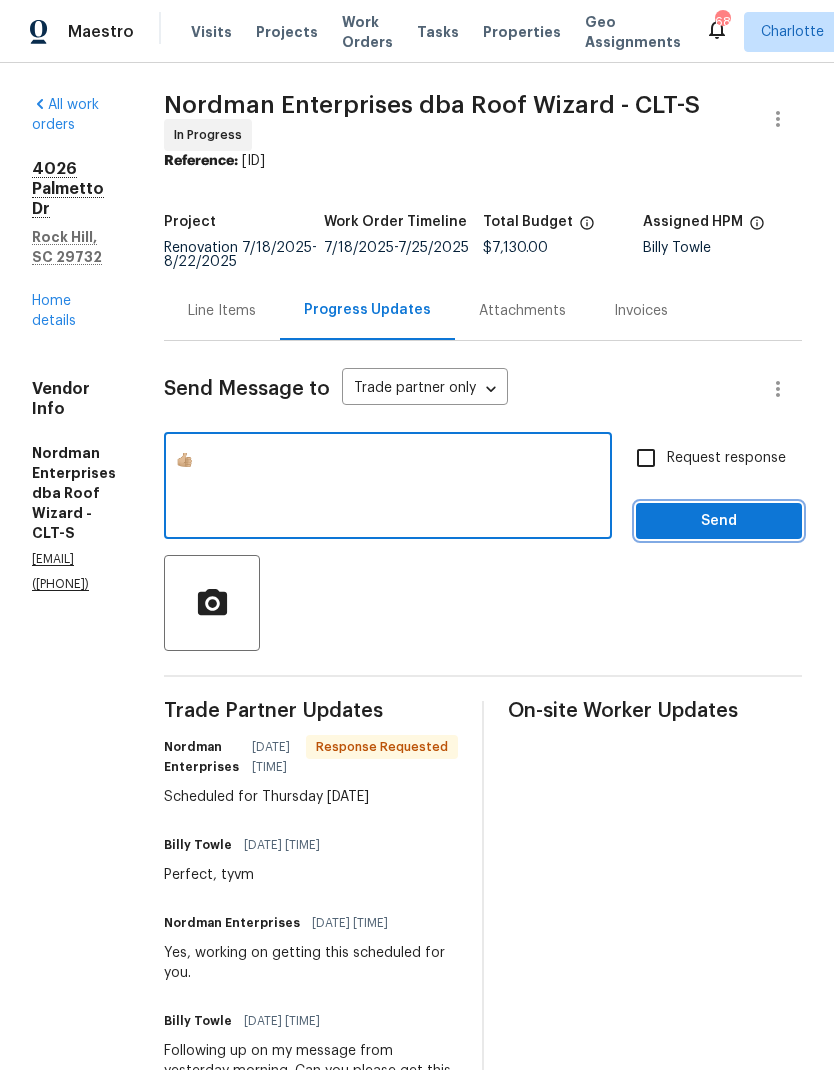 click on "Send" at bounding box center (719, 521) 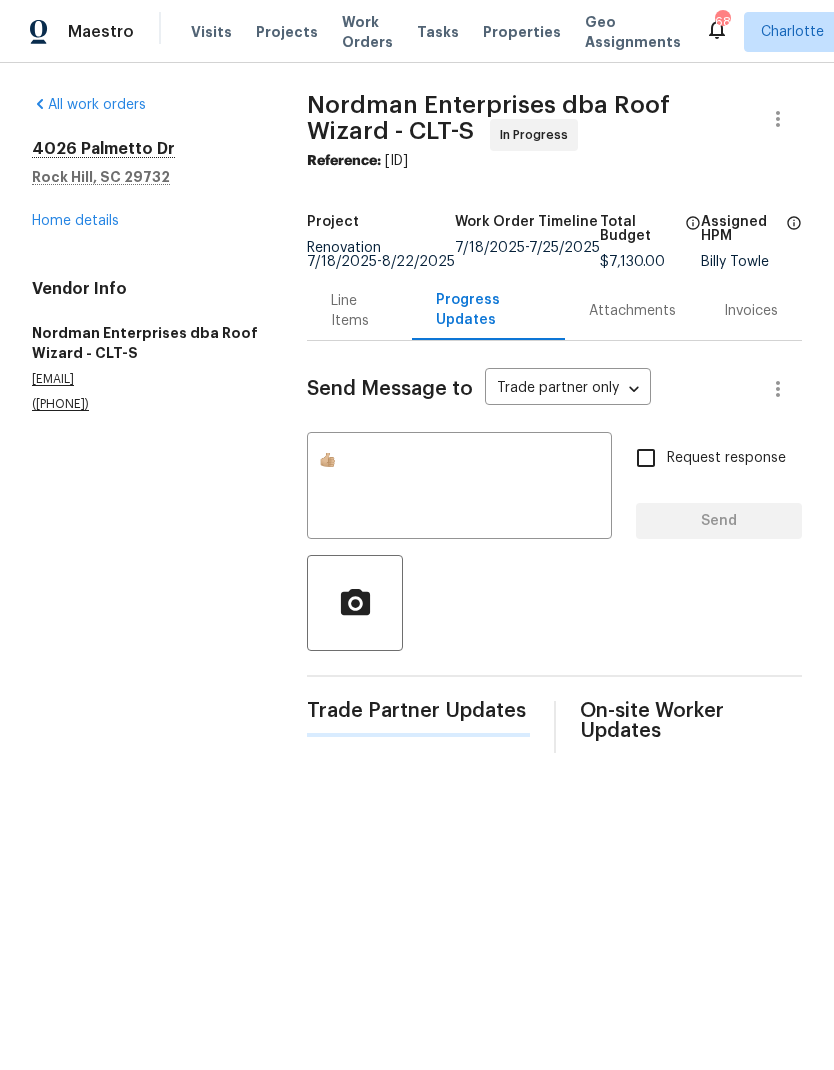 type 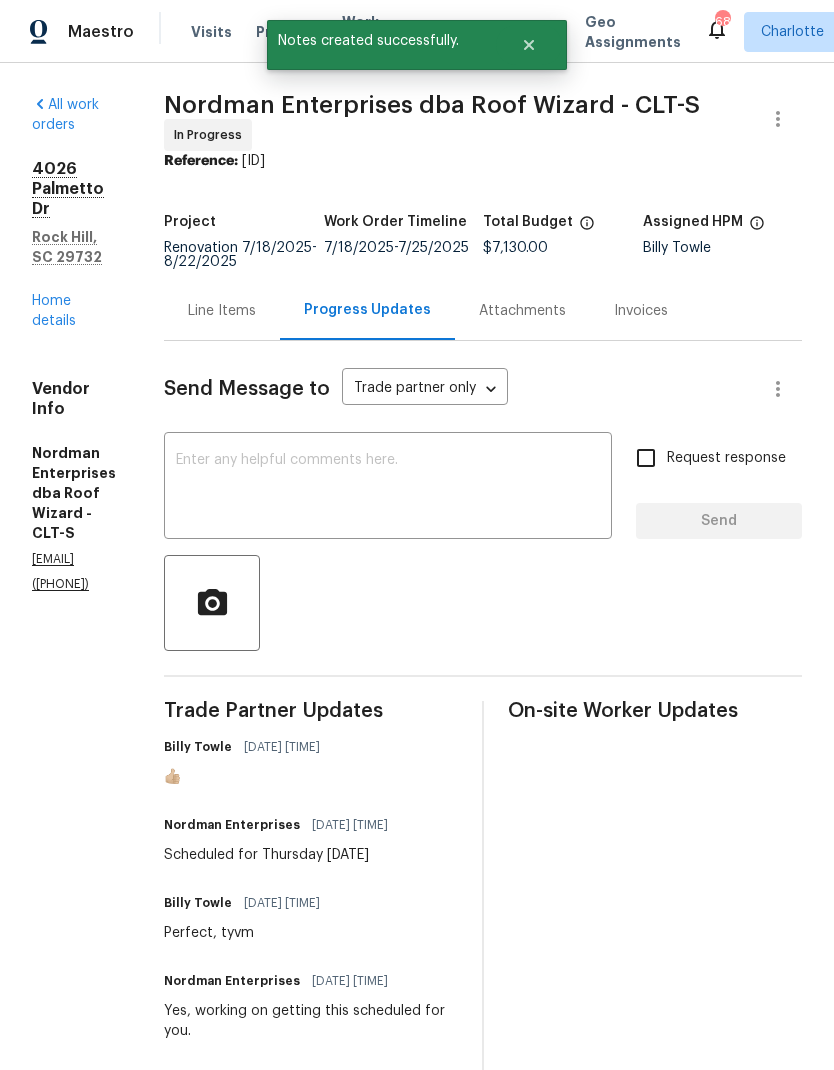 click on "Home details" at bounding box center (54, 311) 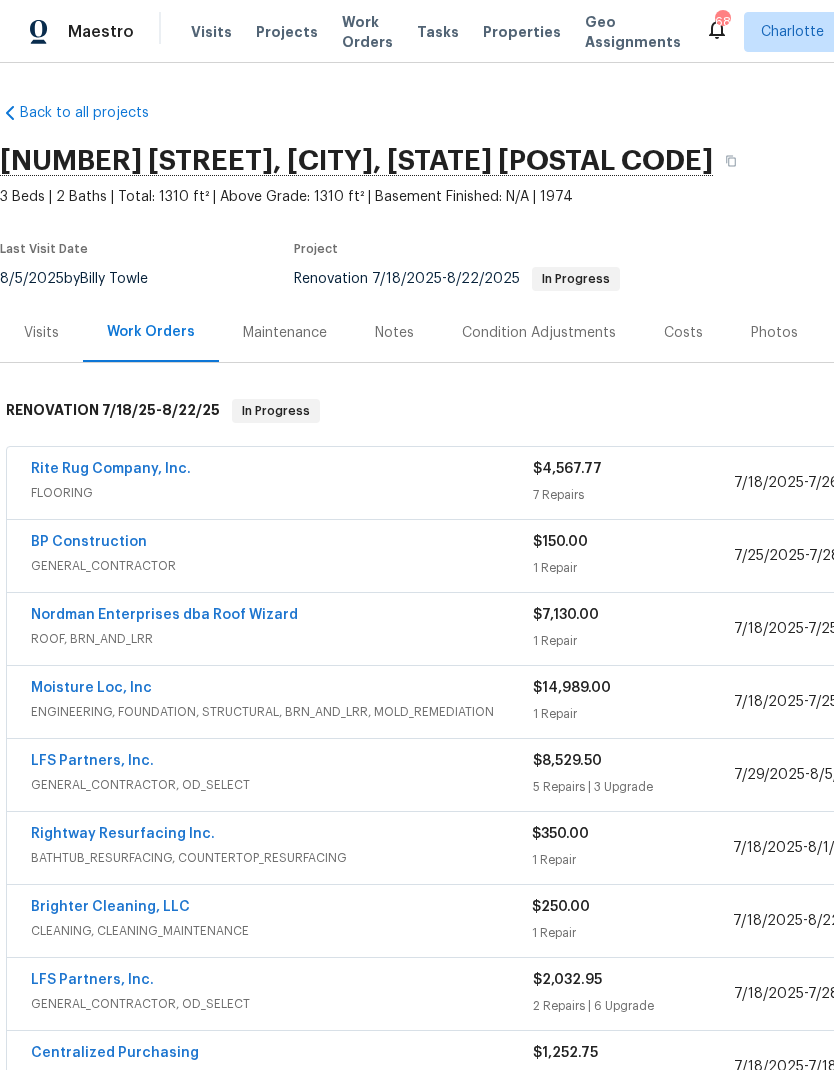 click on "Moisture Loc, Inc" at bounding box center [91, 688] 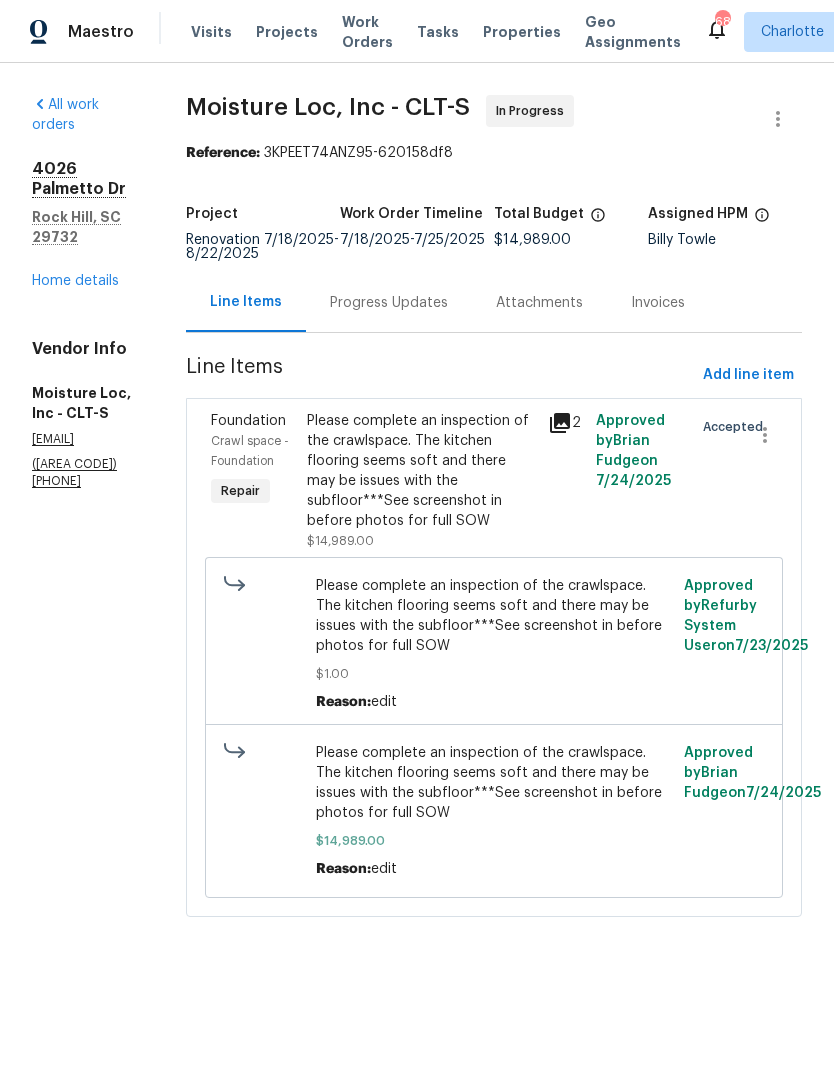 click on "Progress Updates" at bounding box center [389, 302] 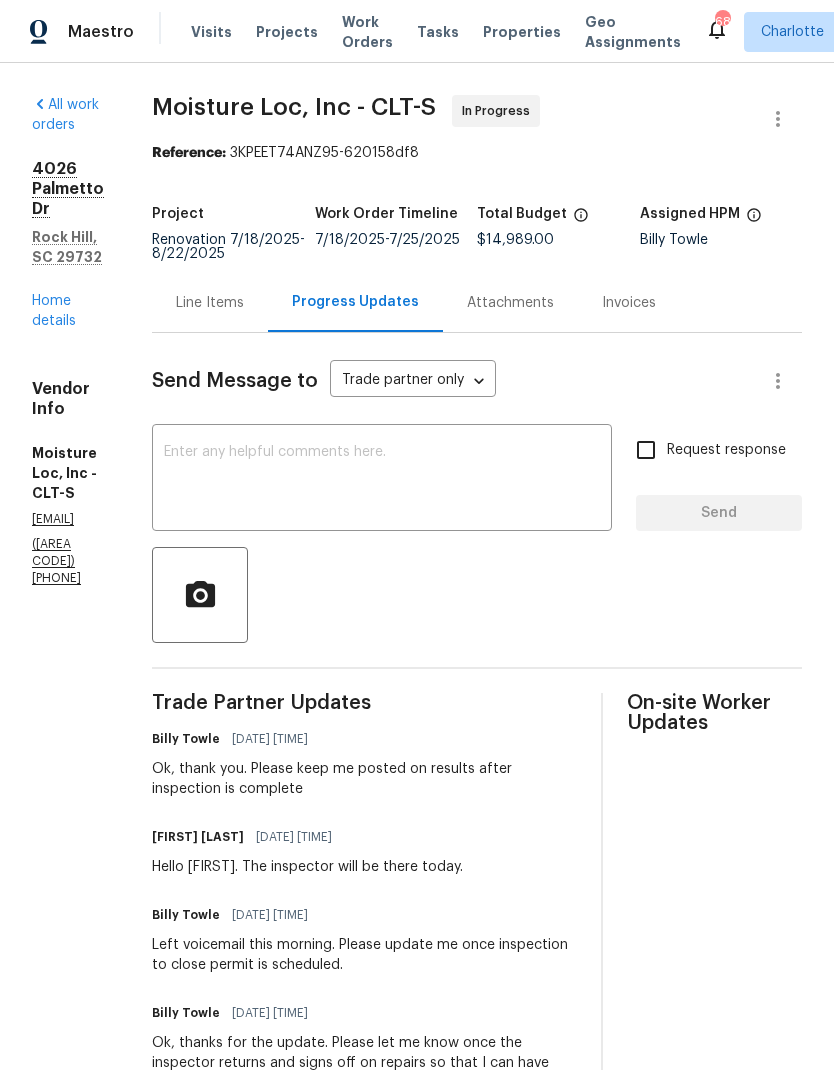 click at bounding box center (382, 480) 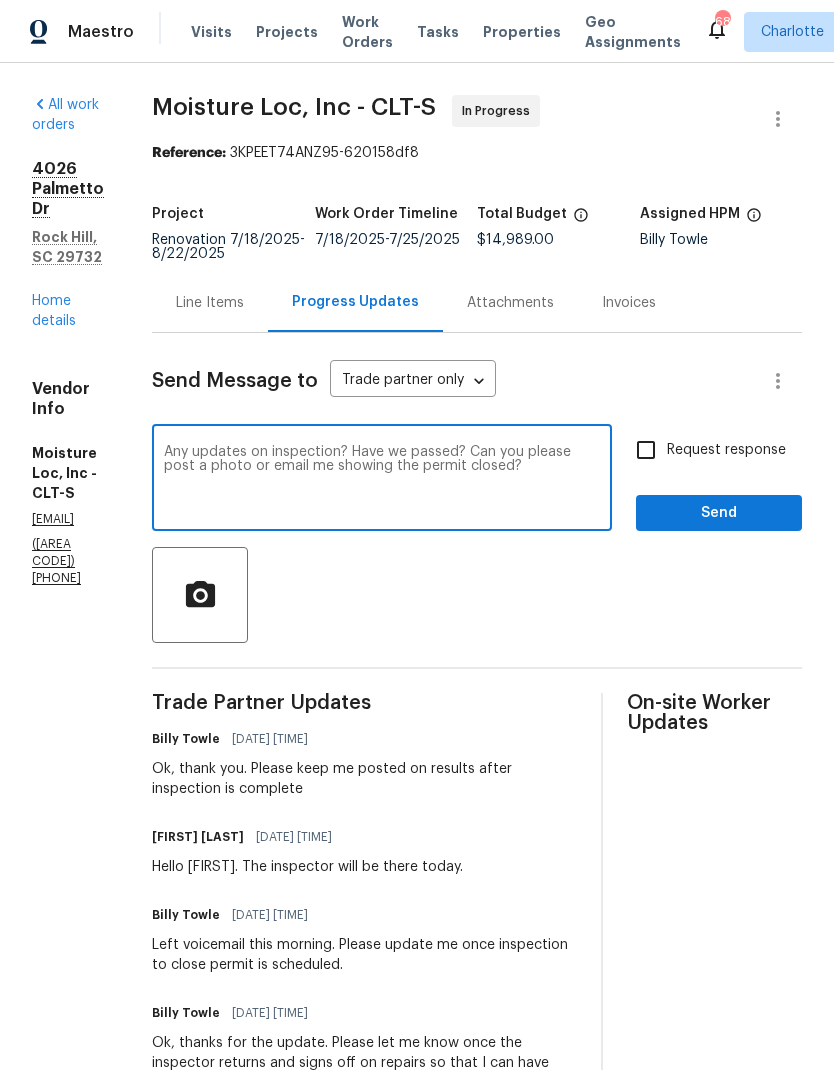 type on "Any updates on inspection? Have we passed? Can you please post a photo or email me showing the permit closed?" 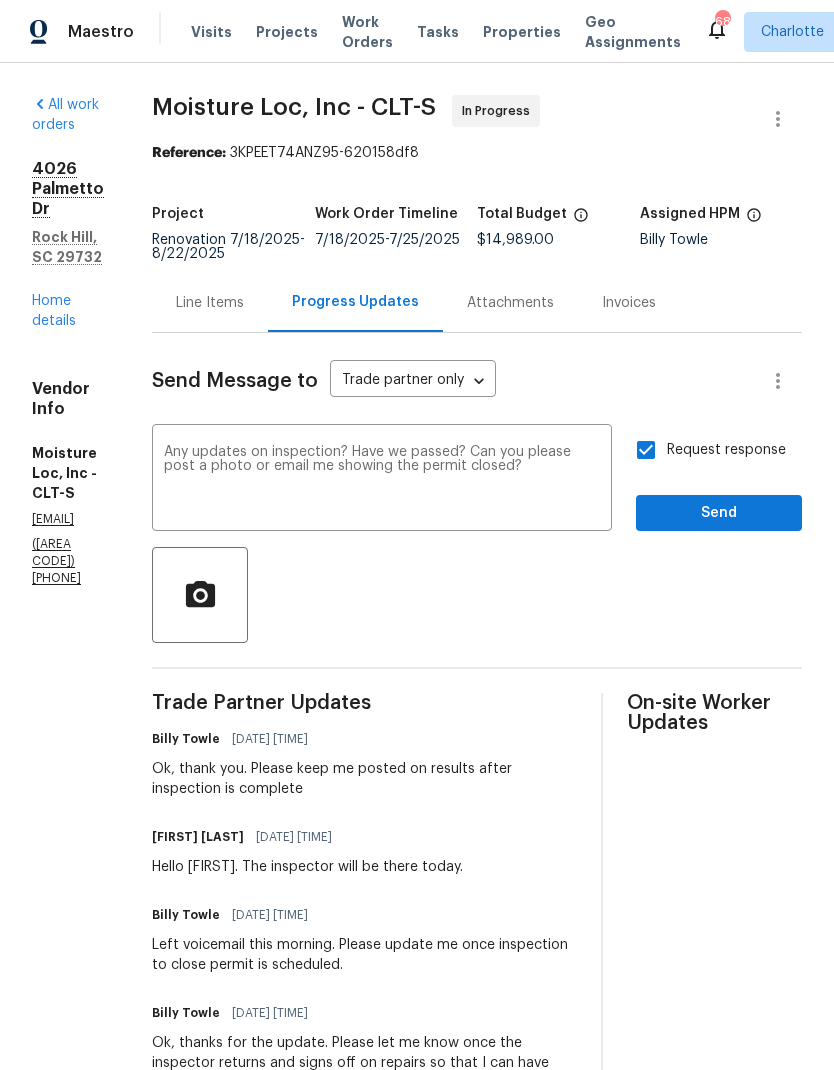 click on "Any updates on inspection? Have we passed? Can you please post a photo or email me showing the permit closed?" at bounding box center (382, 480) 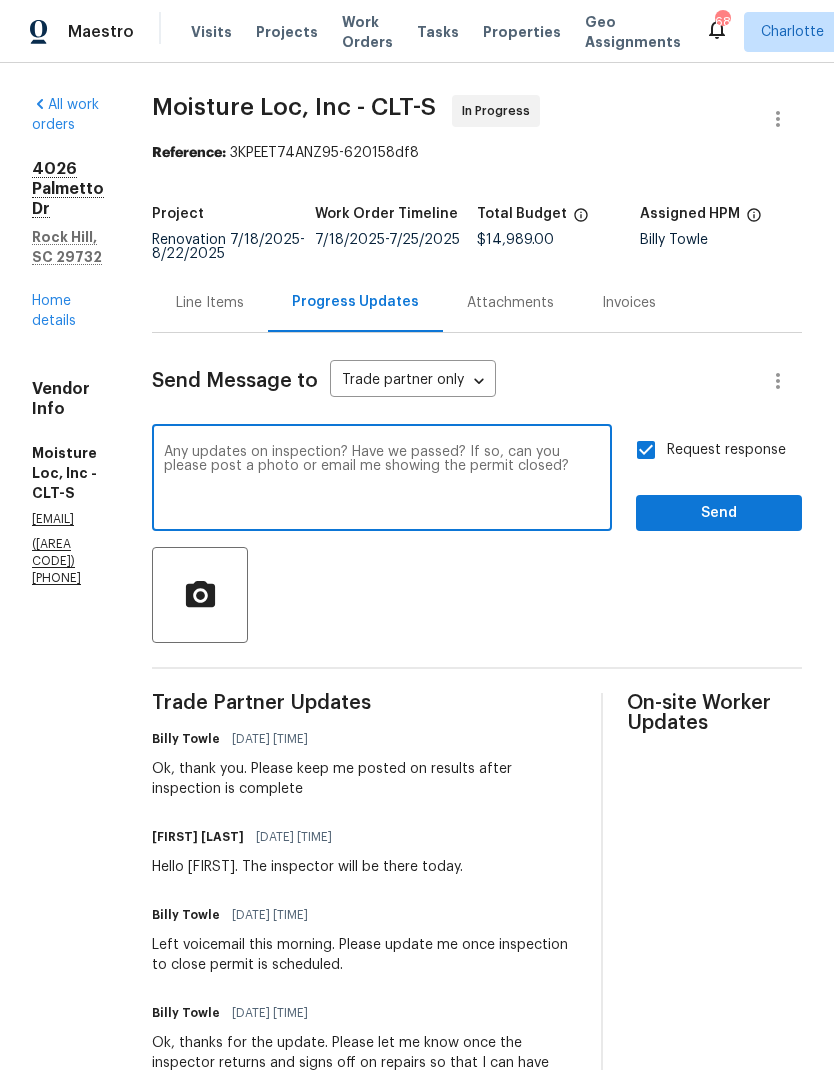 click on "Any updates on inspection? Have we passed? If so, can you please post a photo or email me showing the permit closed?" at bounding box center [382, 480] 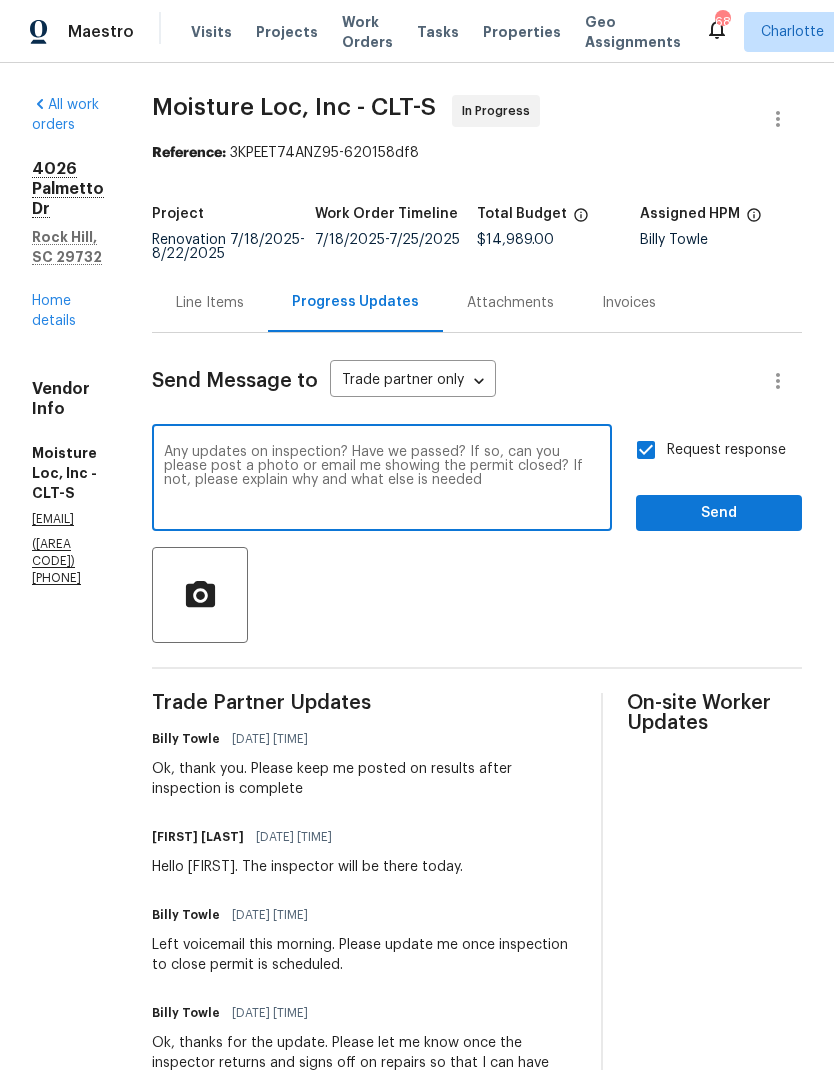 type on "Any updates on inspection? Have we passed? If so, can you please post a photo or email me showing the permit closed? If not, please explain why and what else is needed" 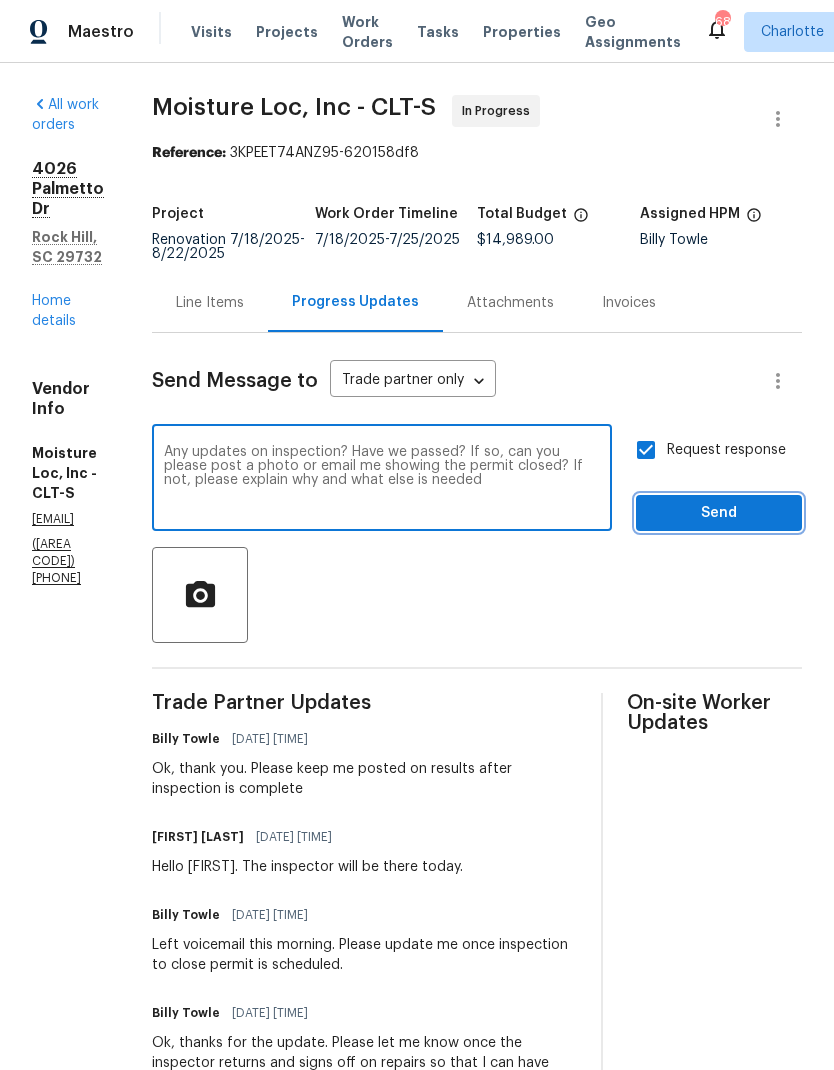click on "Send" at bounding box center (719, 513) 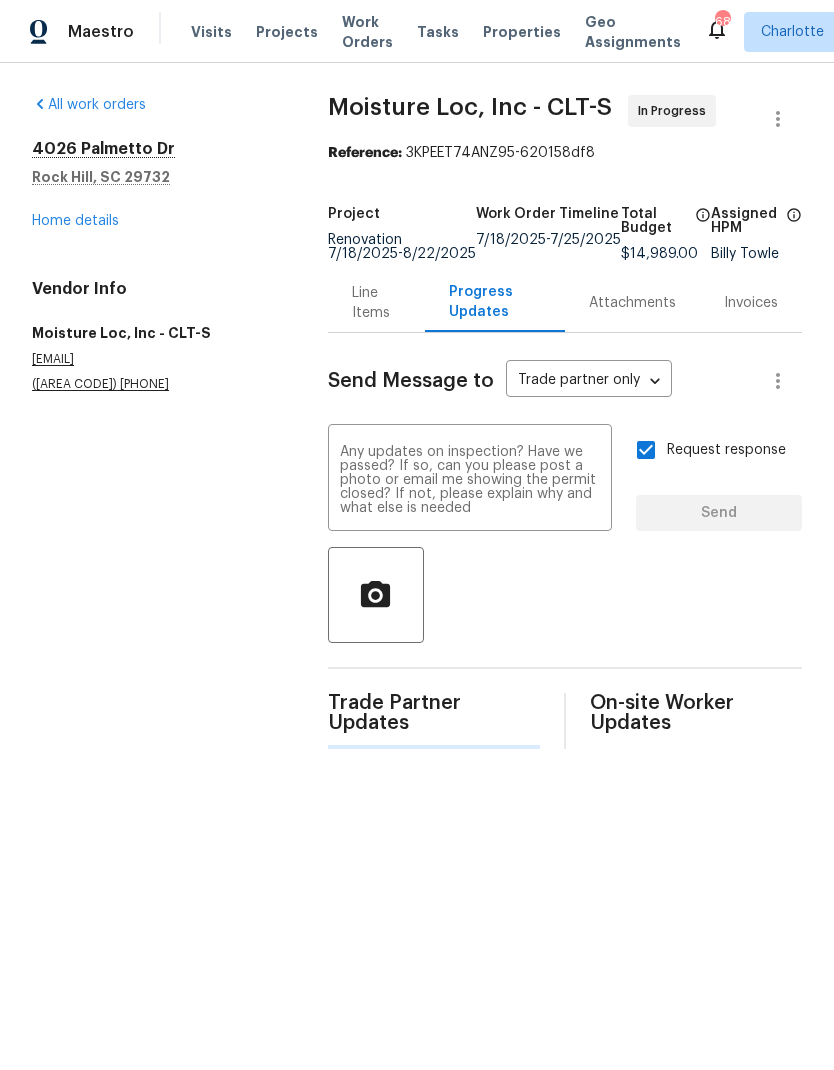 type 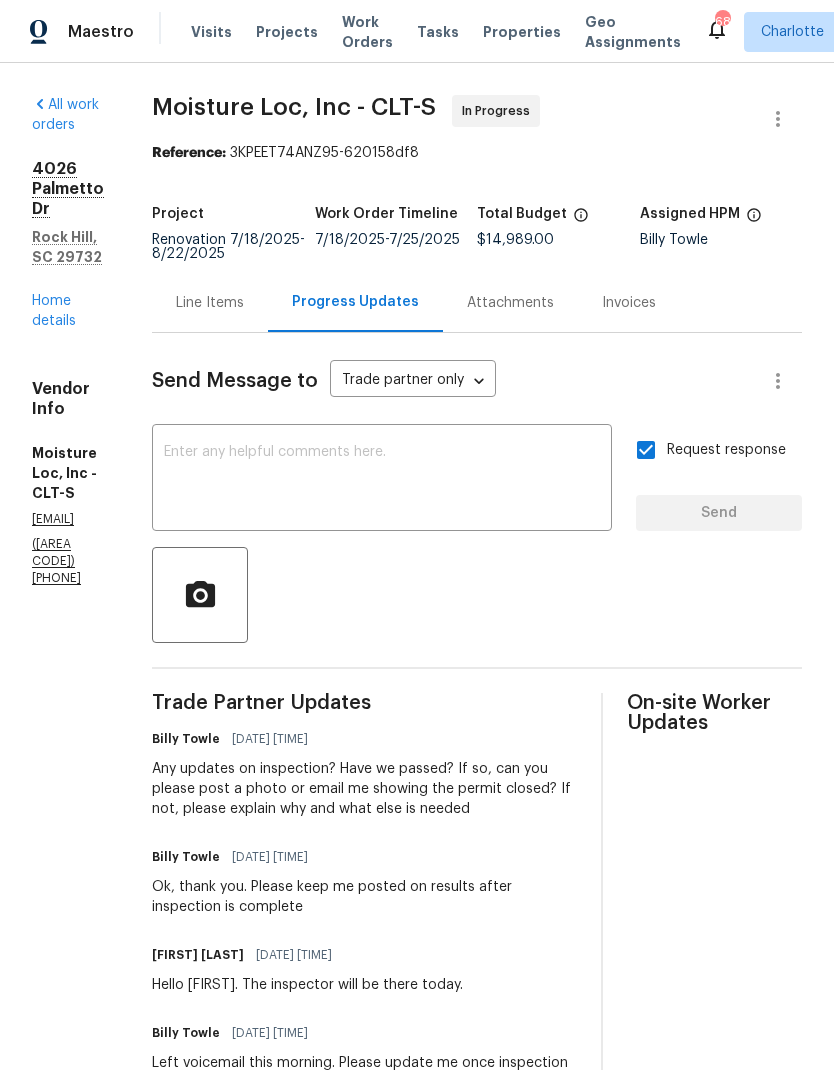 click on "Home details" at bounding box center (54, 311) 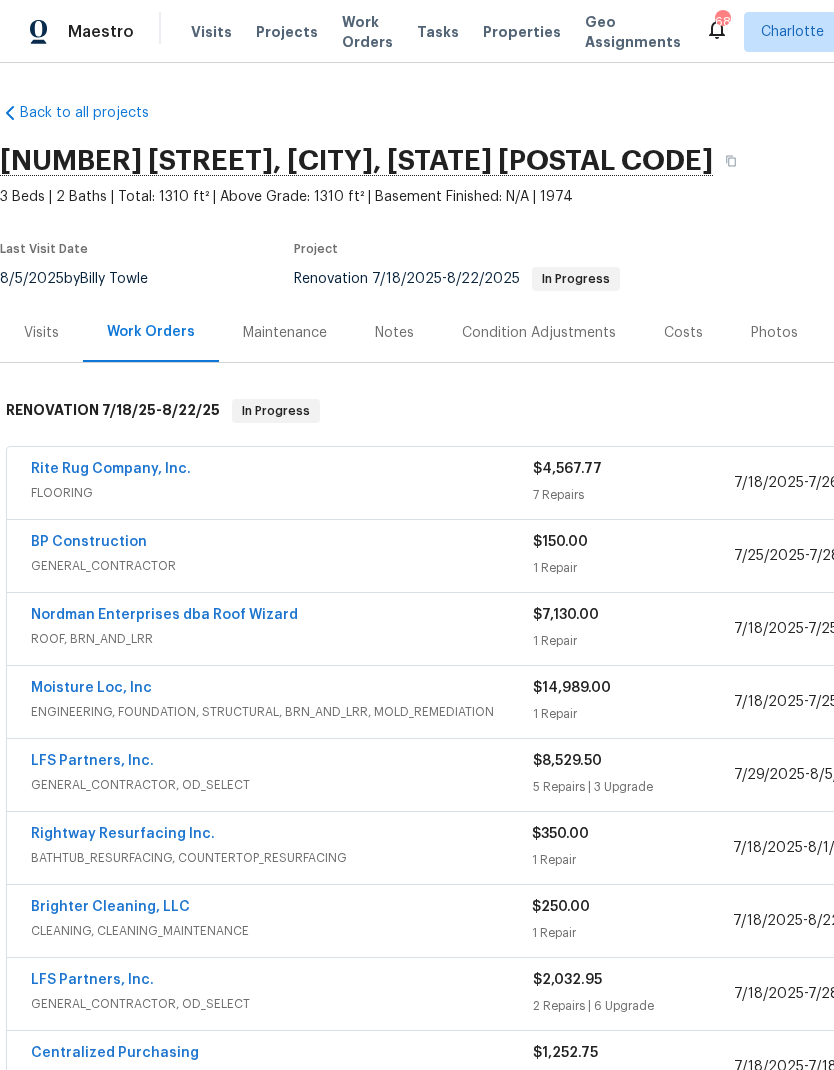scroll, scrollTop: 0, scrollLeft: 0, axis: both 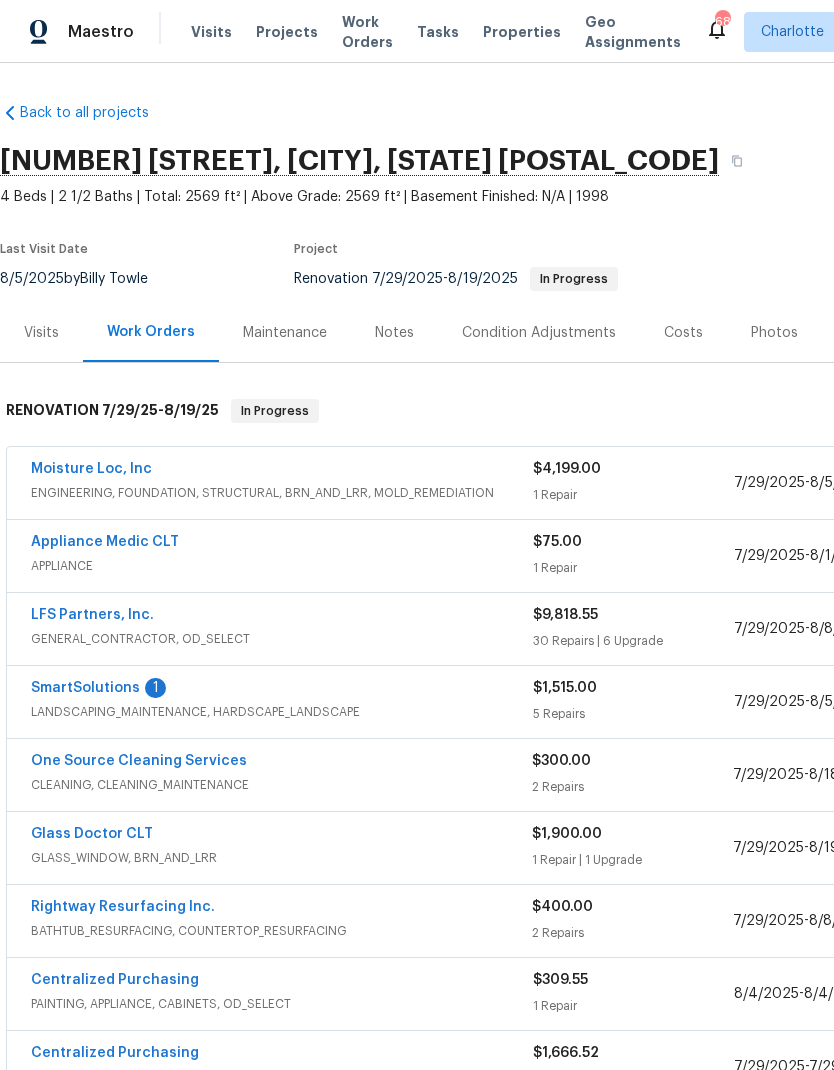 click on "SmartSolutions" at bounding box center [85, 688] 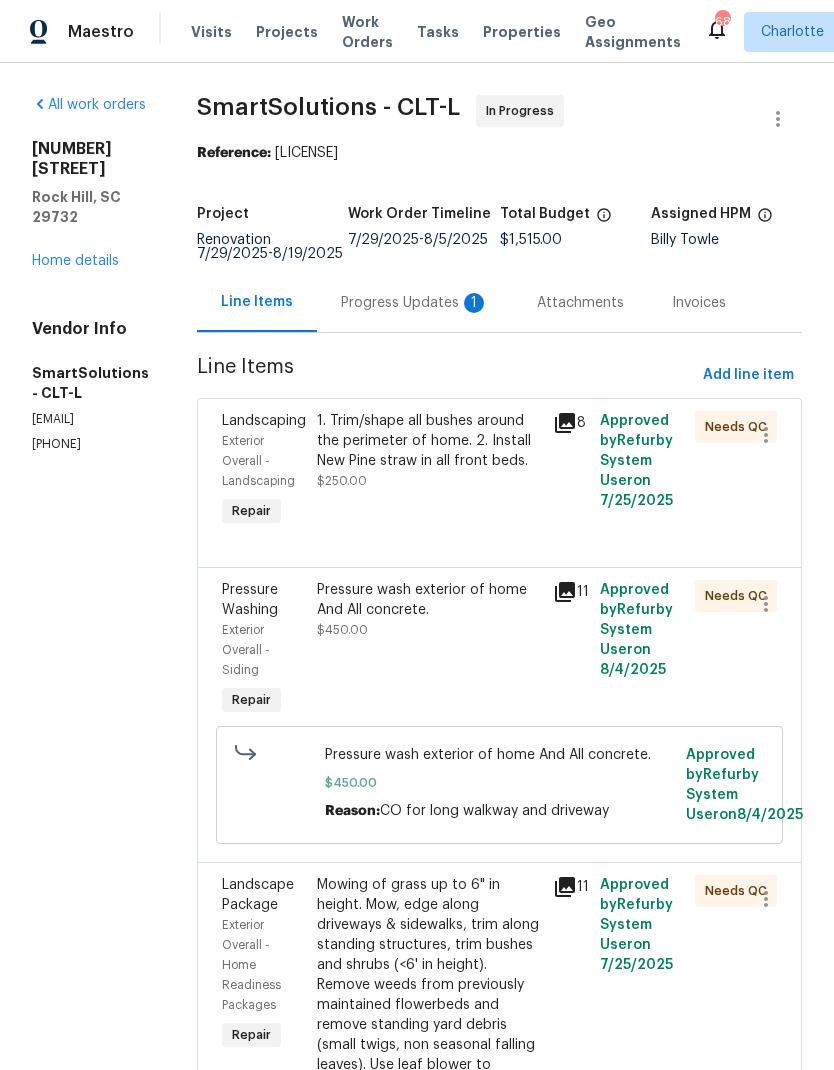 click on "Progress Updates 1" at bounding box center [415, 303] 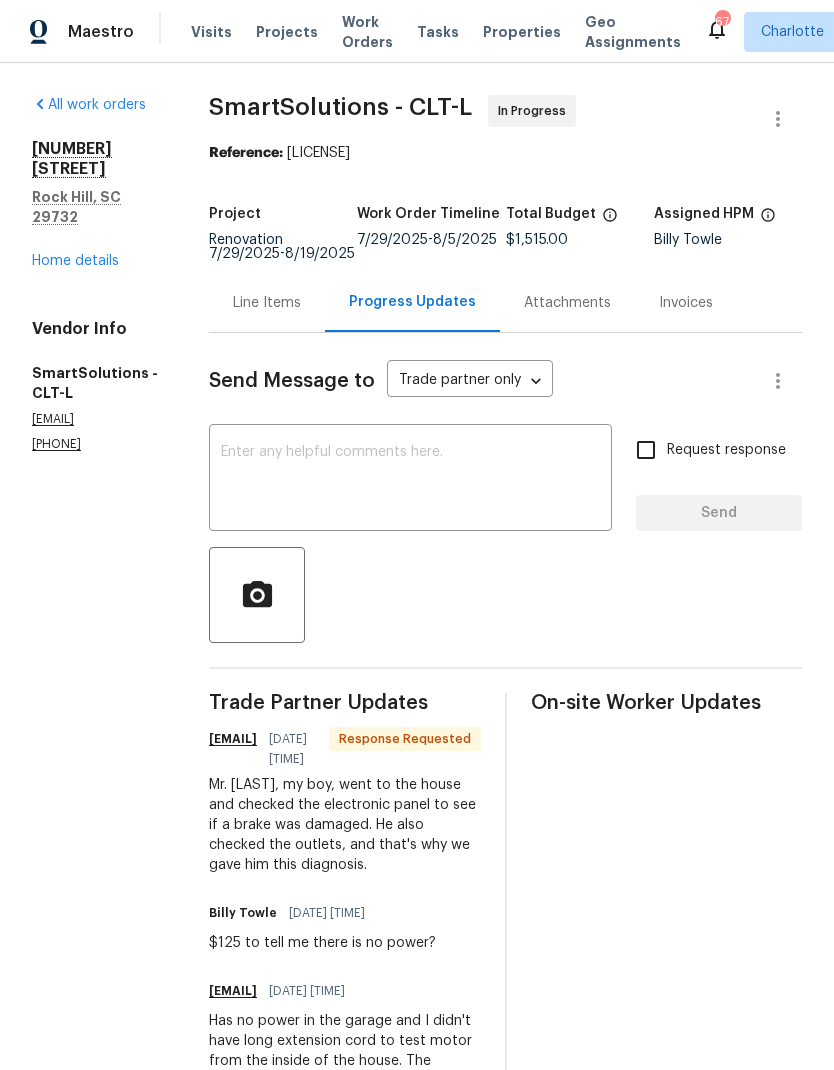 scroll, scrollTop: 0, scrollLeft: 0, axis: both 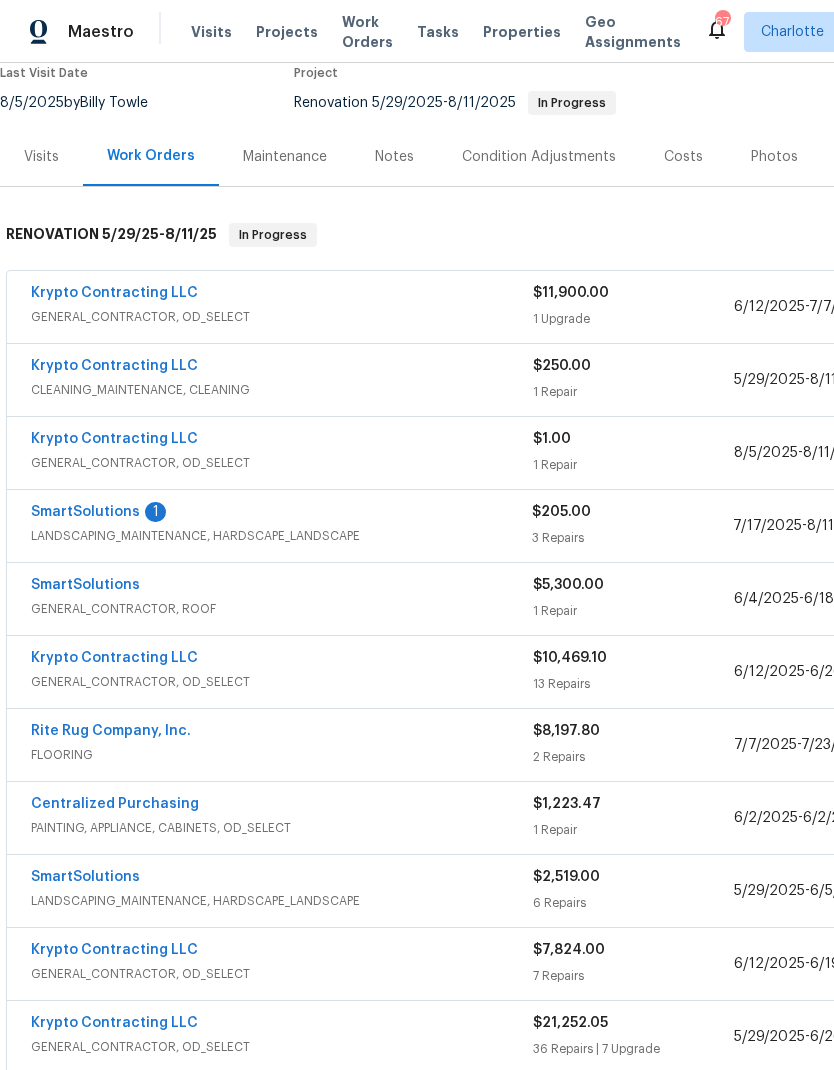 click on "SmartSolutions" at bounding box center (85, 512) 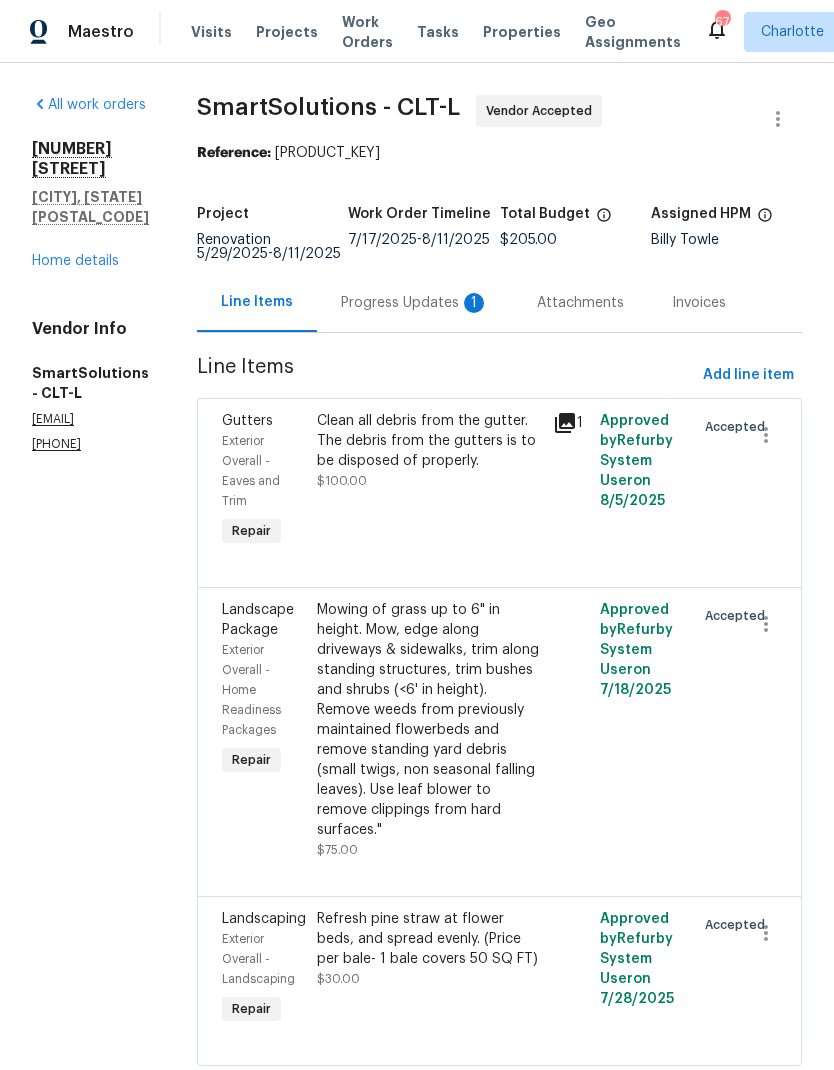 click on "Progress Updates 1" at bounding box center [415, 303] 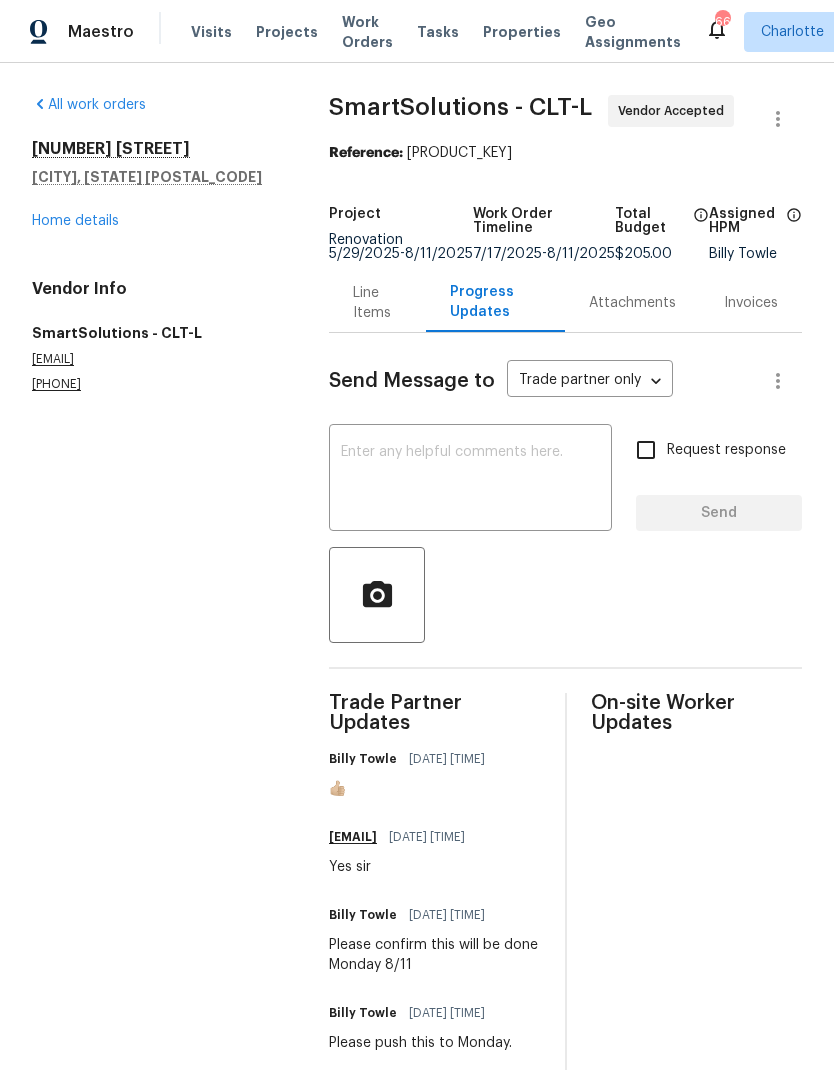 click on "Line Items" at bounding box center [377, 303] 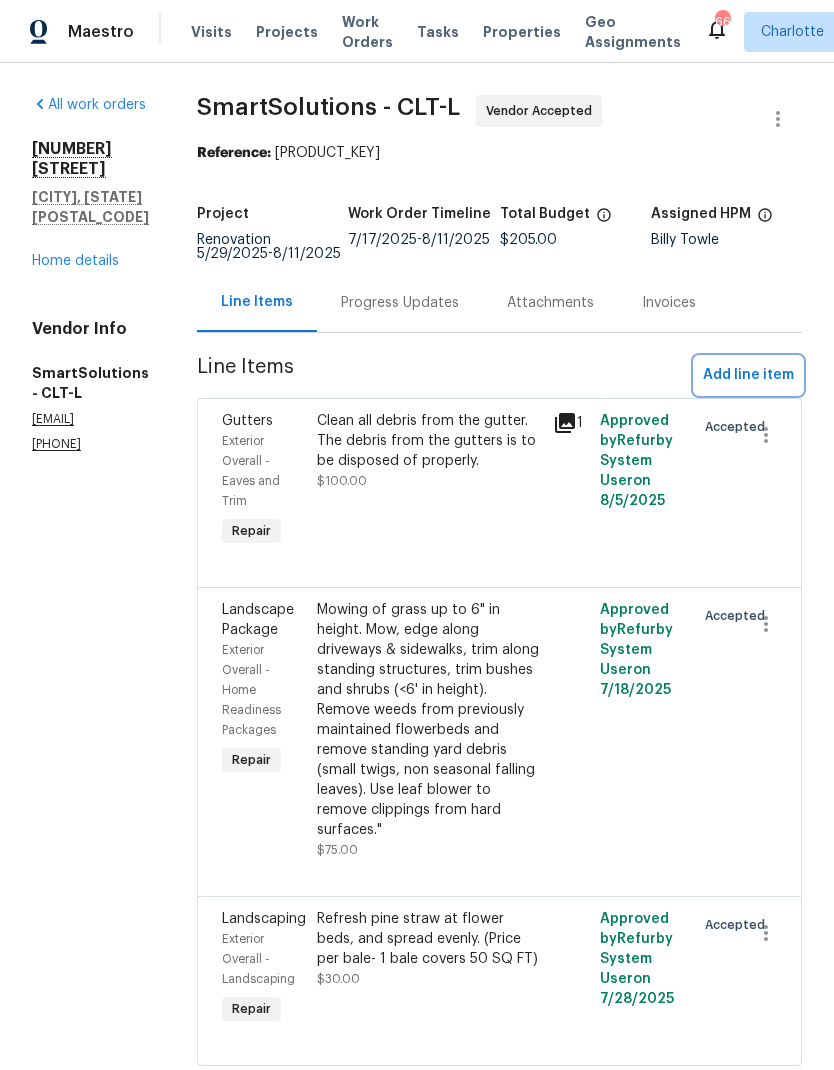 click on "Add line item" at bounding box center (748, 375) 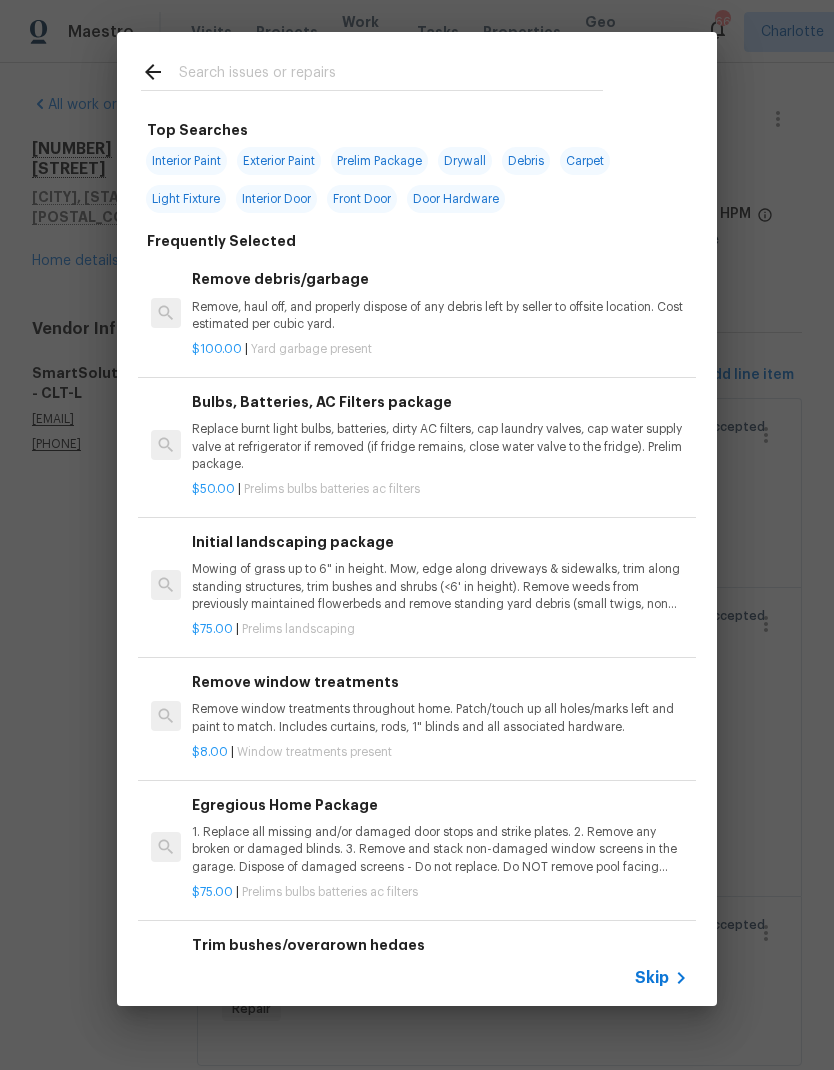 click at bounding box center [372, 71] 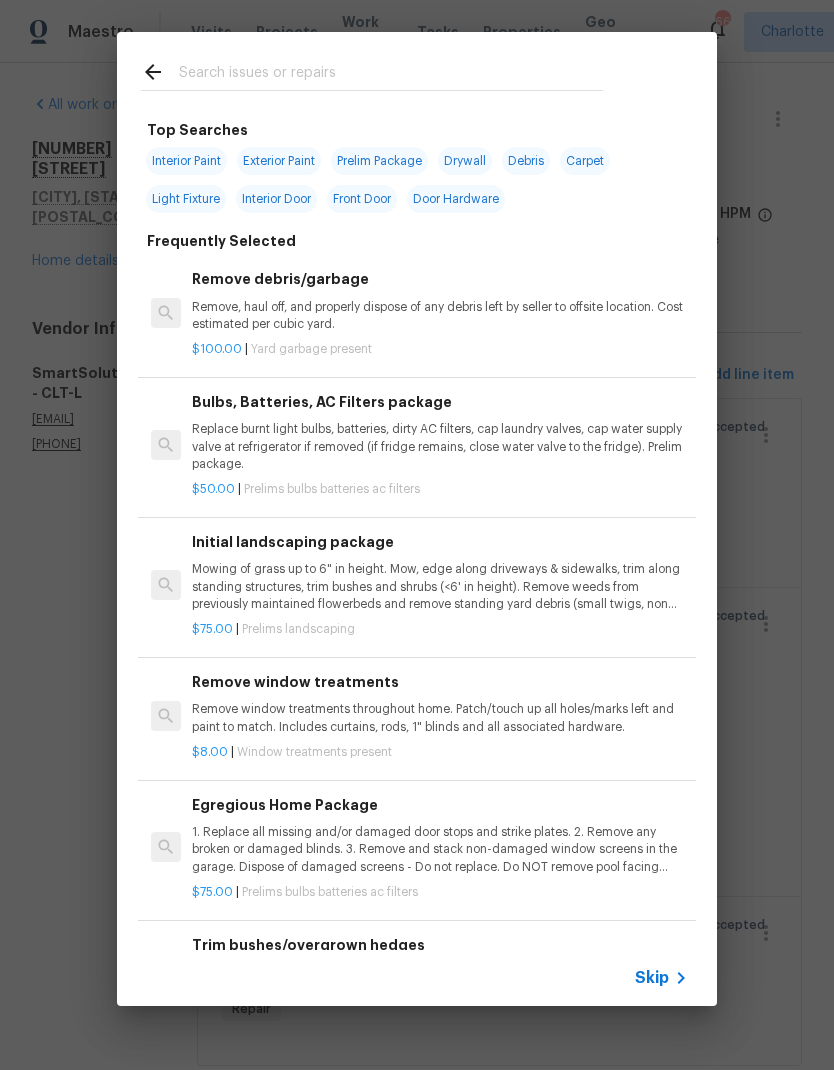 click at bounding box center (391, 75) 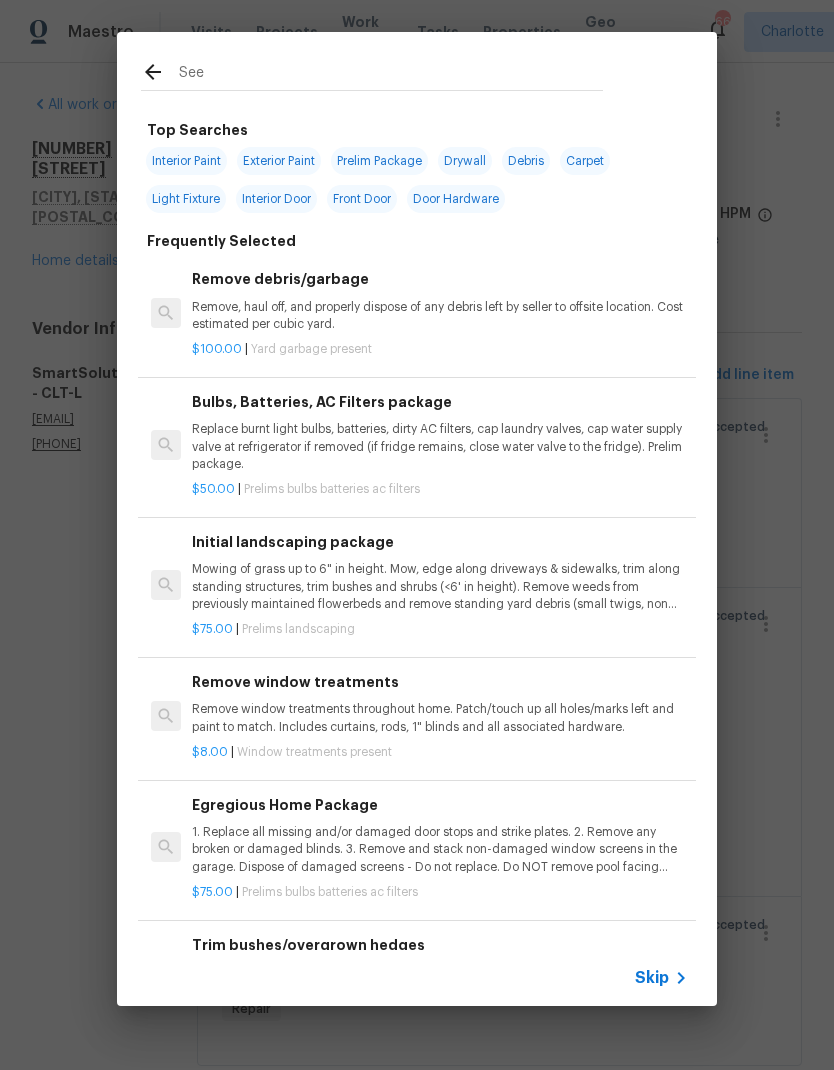 type on "Seed" 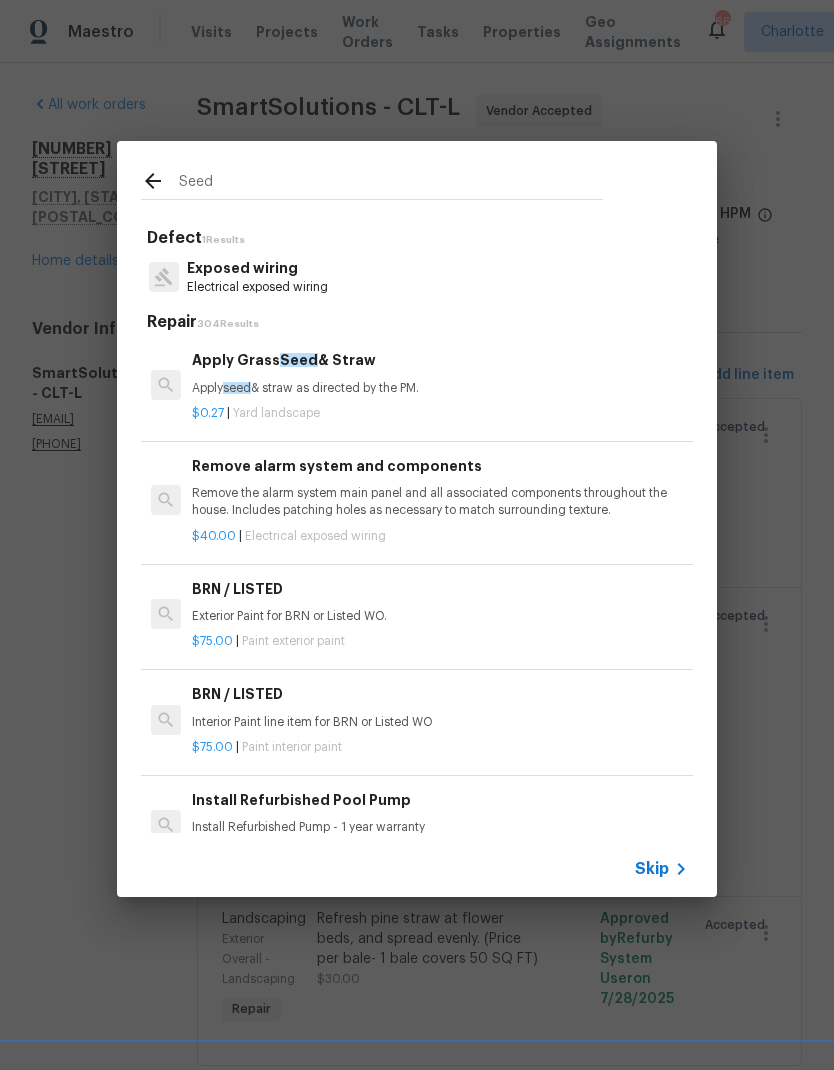 click on "Apply seed & straw as directed by the PM." at bounding box center (440, 388) 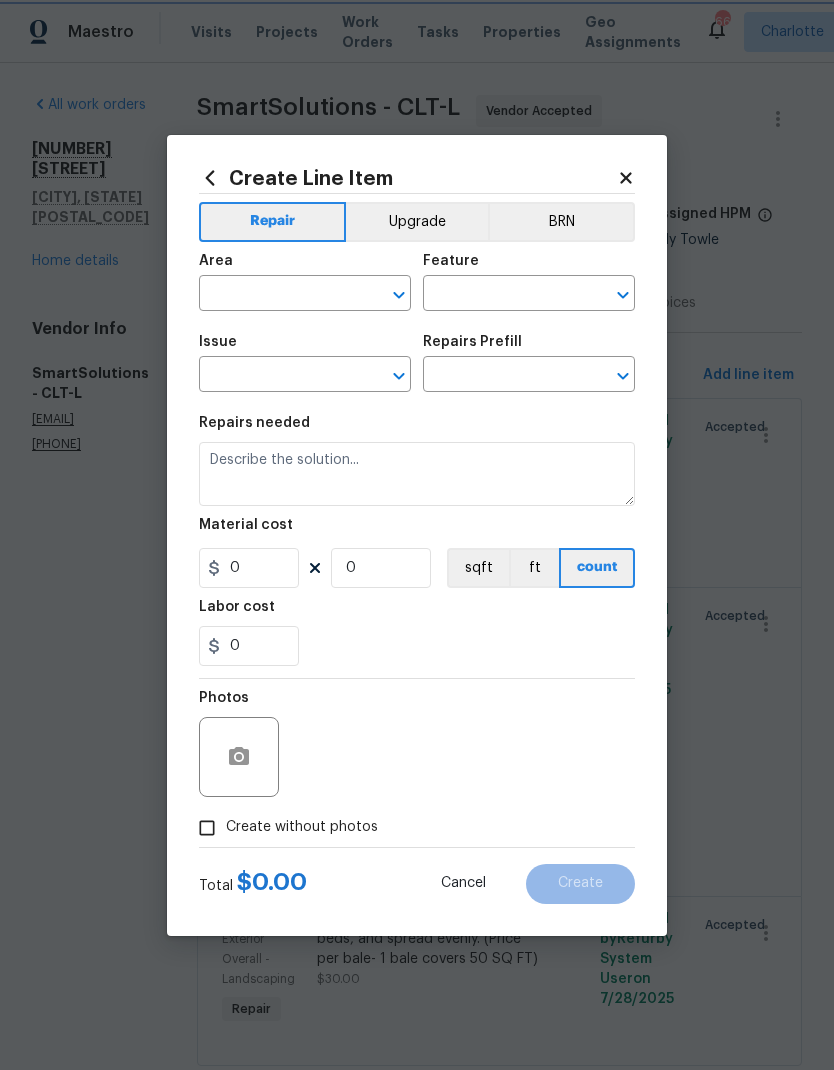 type on "Landscaping" 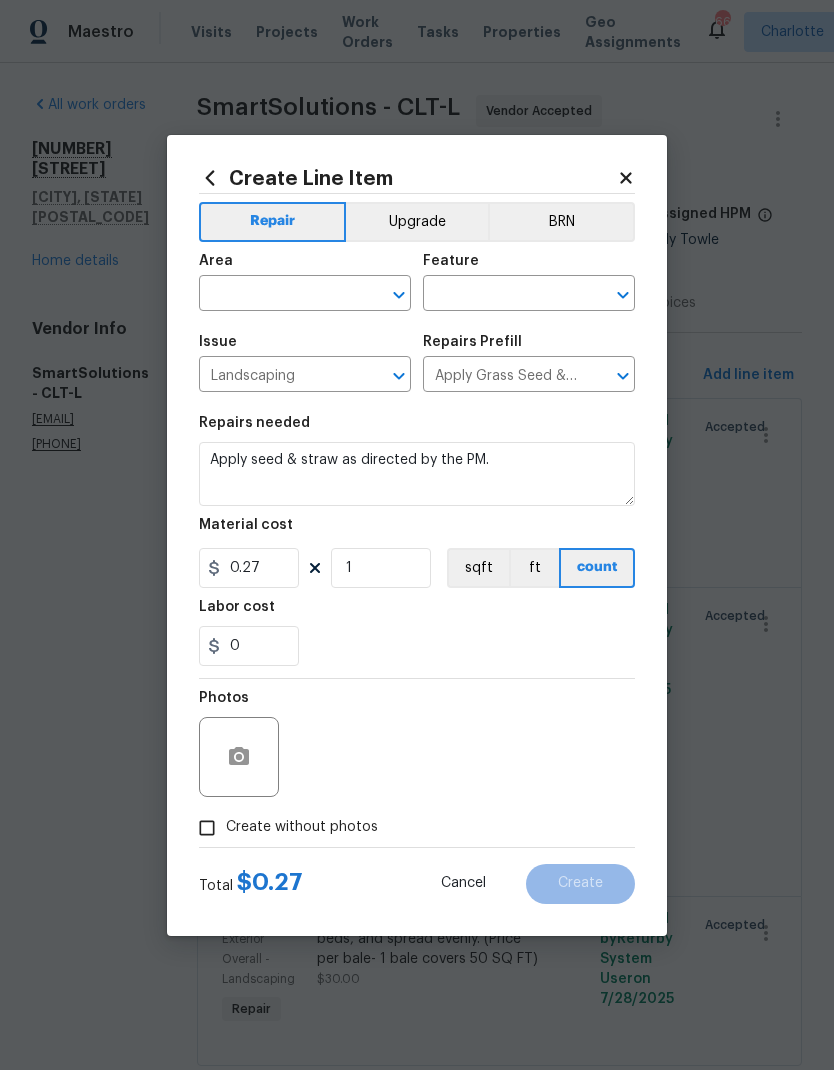 click at bounding box center [277, 295] 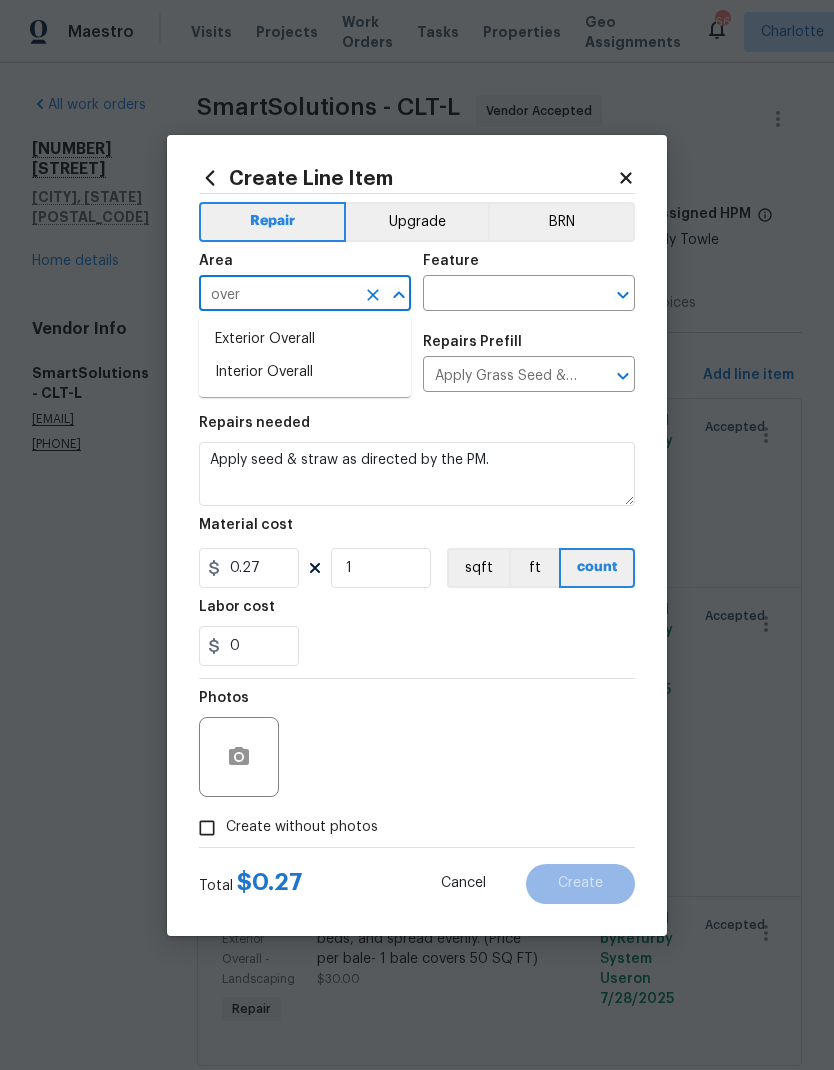 click on "Exterior Overall" at bounding box center [305, 339] 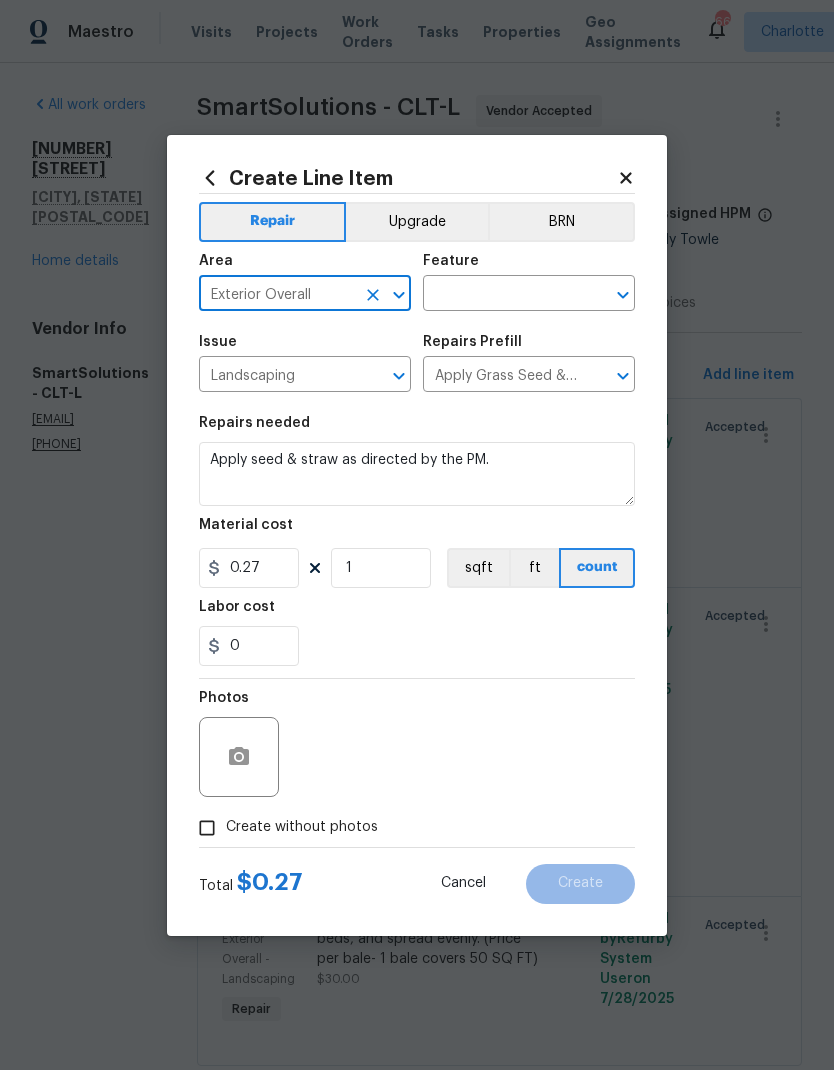 click at bounding box center (501, 295) 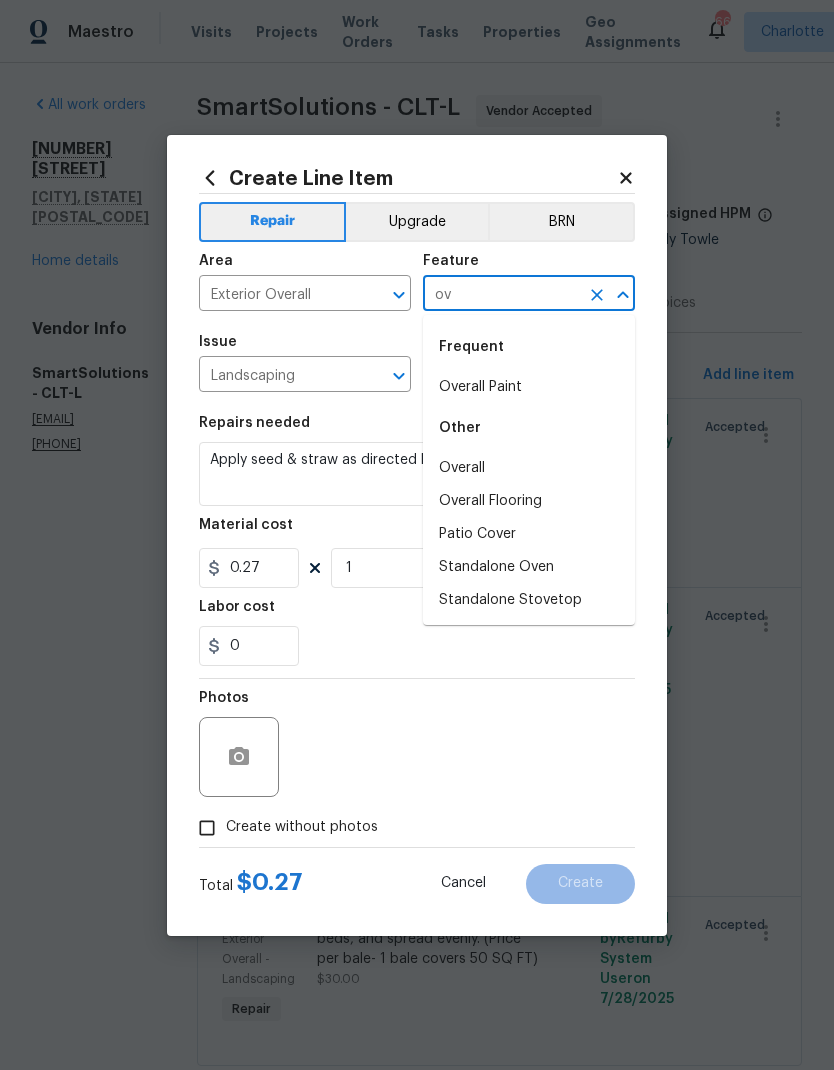 type on "o" 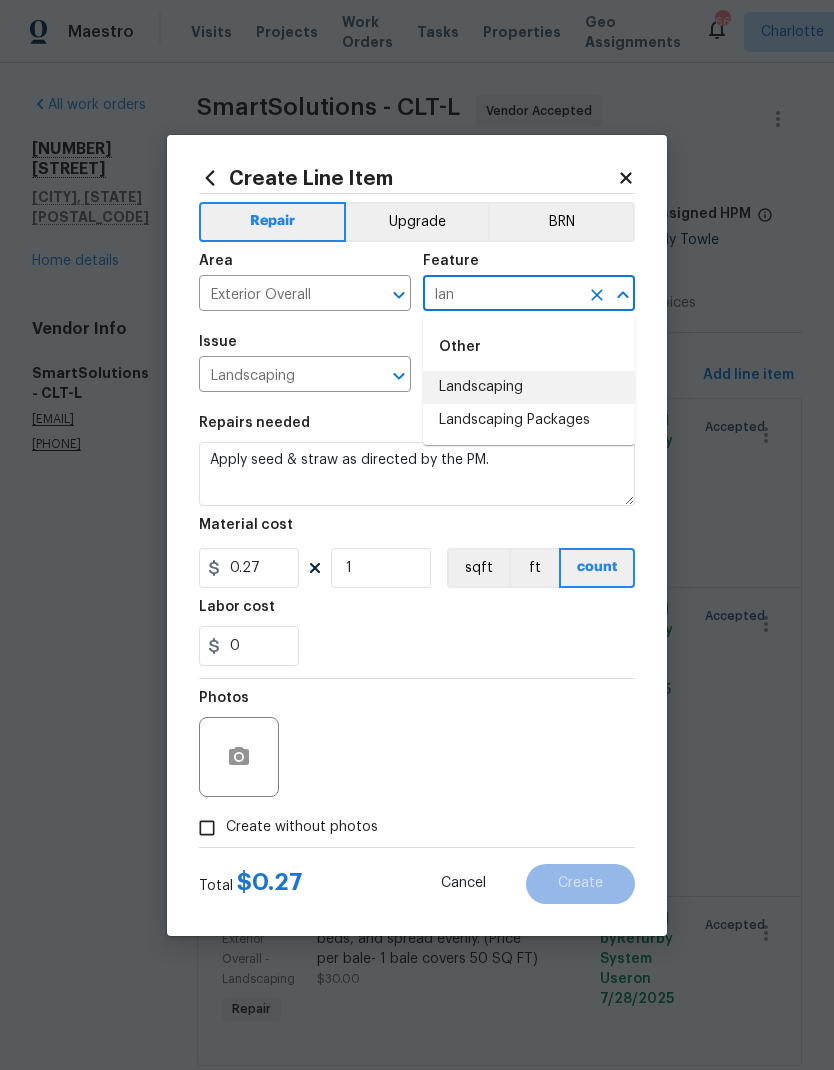 click on "Landscaping" at bounding box center [529, 387] 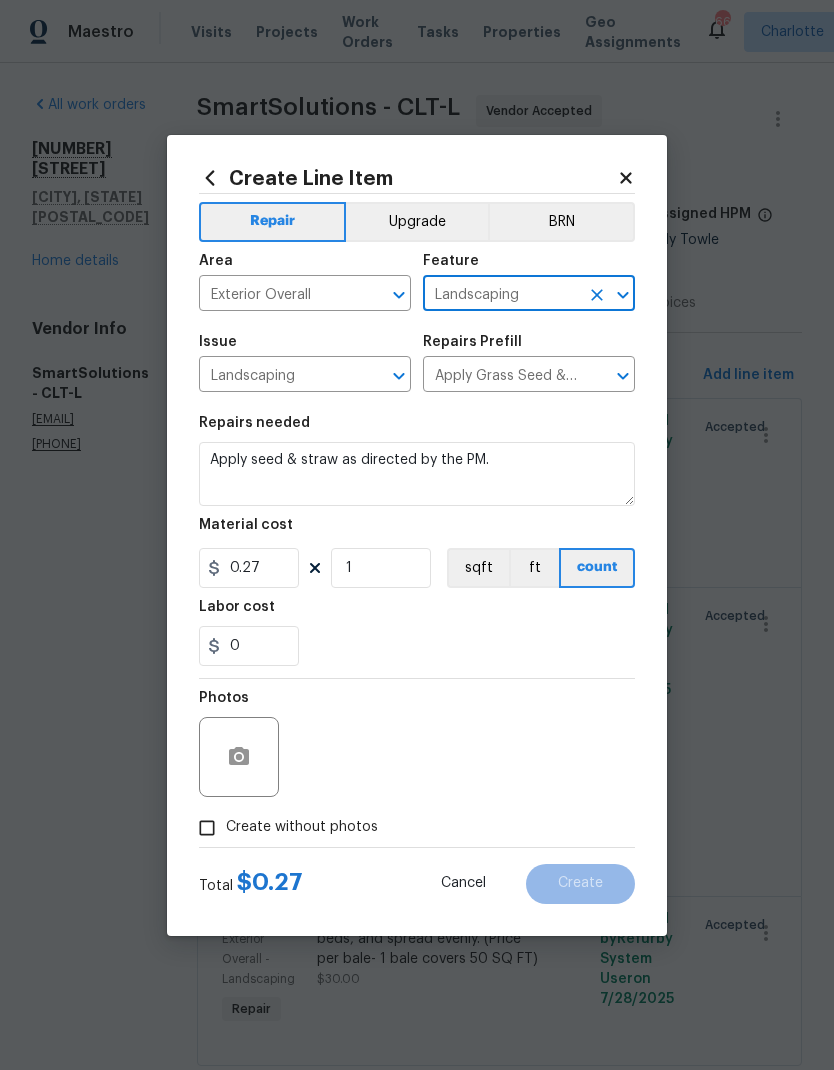 click on "0" at bounding box center [417, 646] 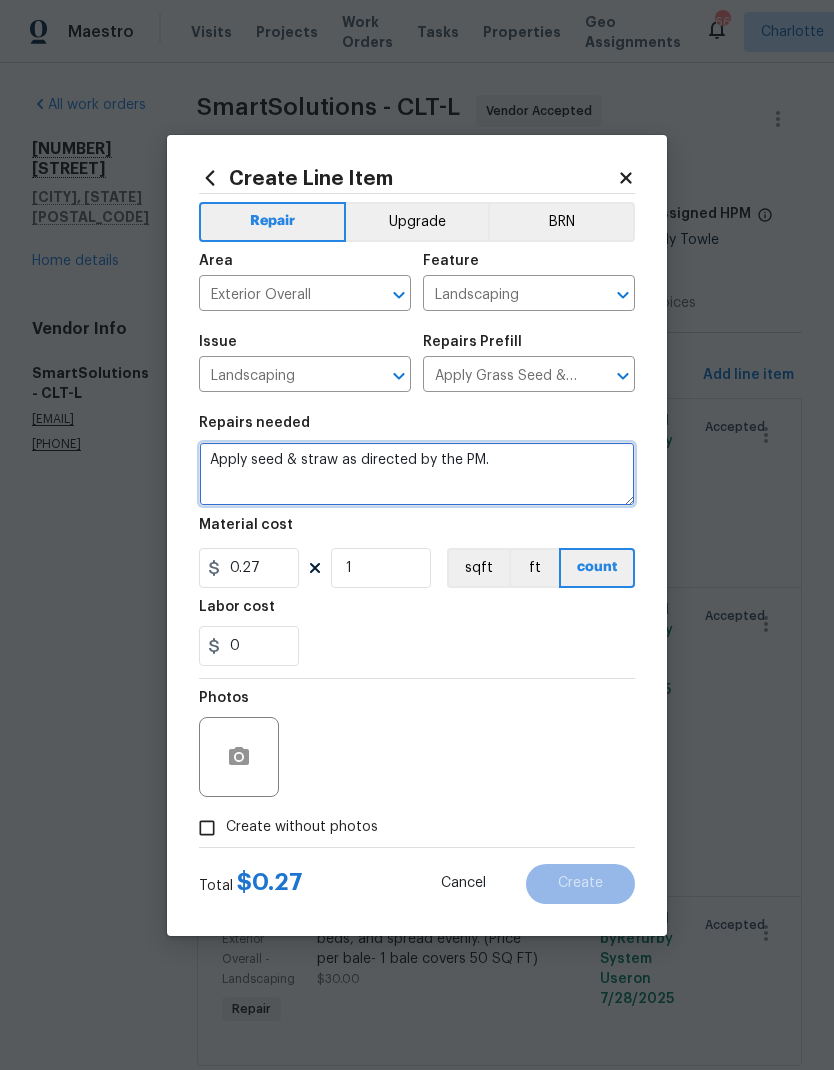 click on "Apply seed & straw as directed by the PM." at bounding box center [417, 474] 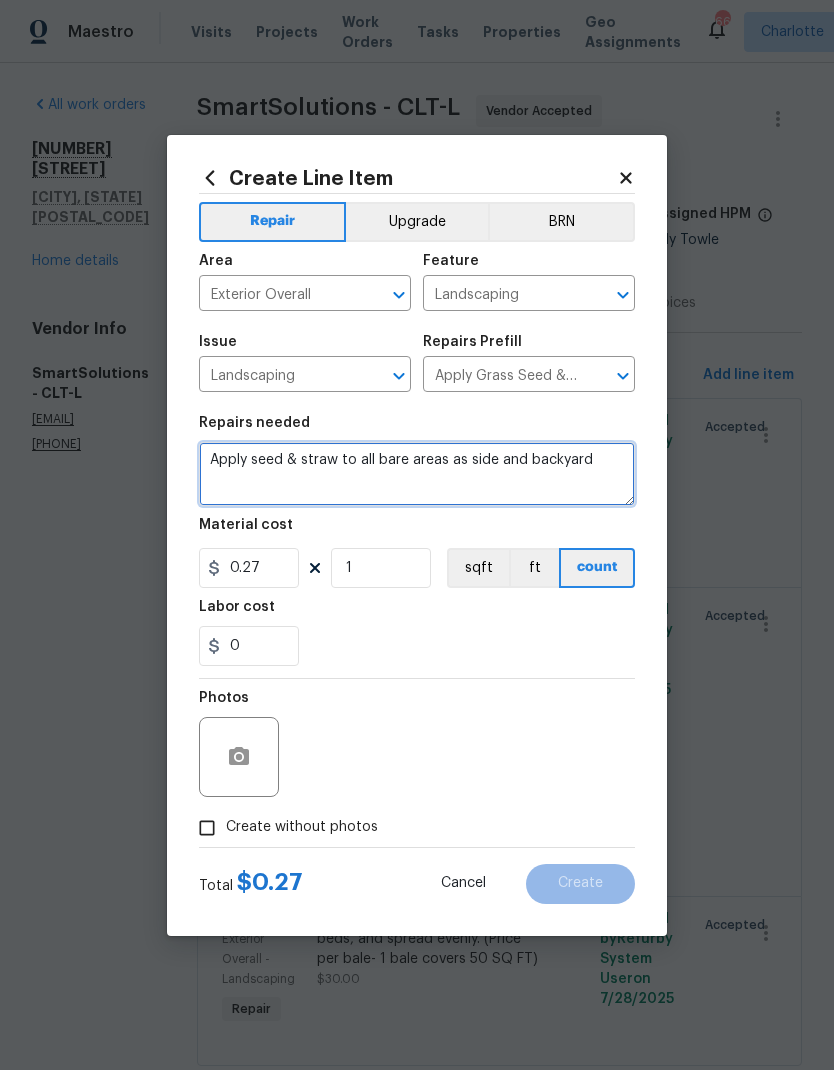 type on "Apply seed & straw to all bare areas as side and backyard" 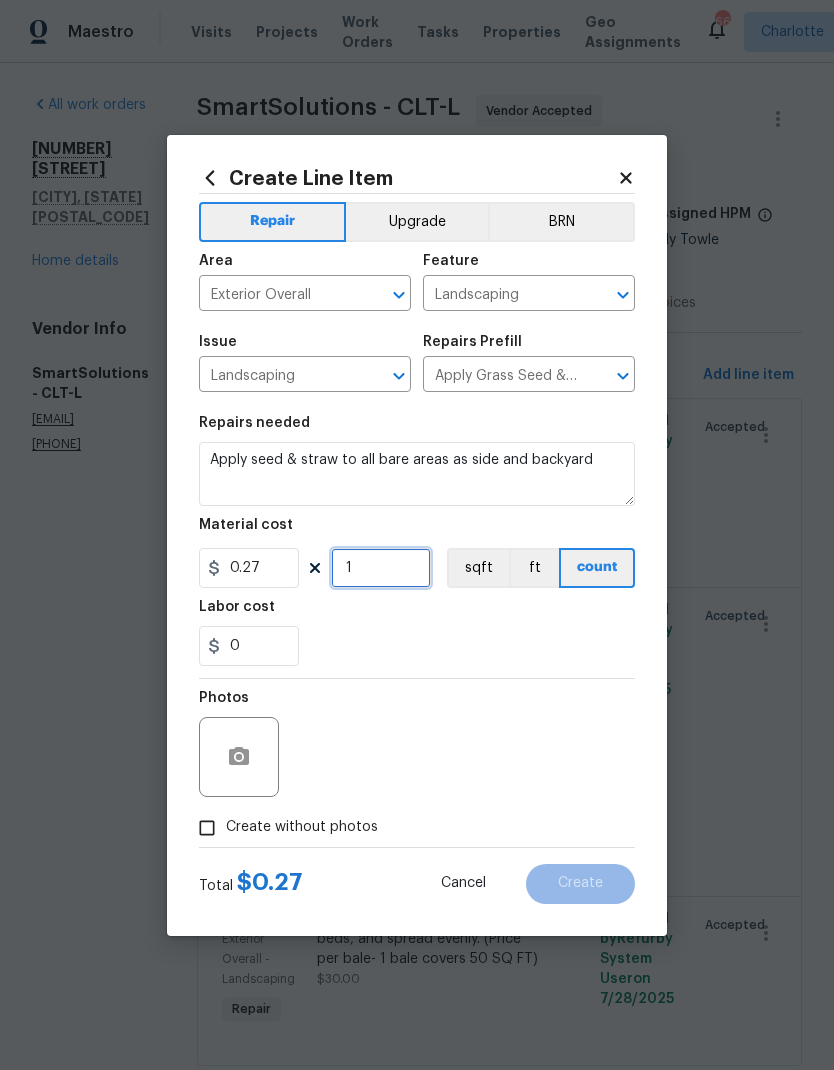 click on "1" at bounding box center [381, 568] 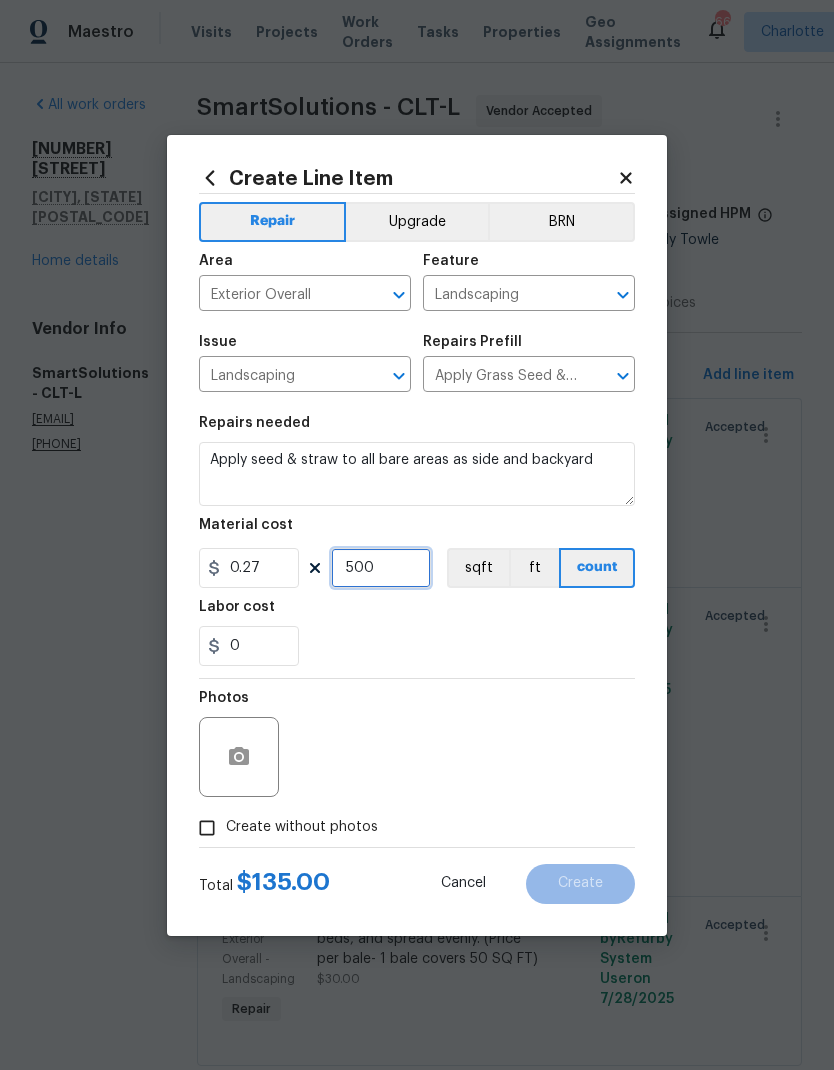 type on "500" 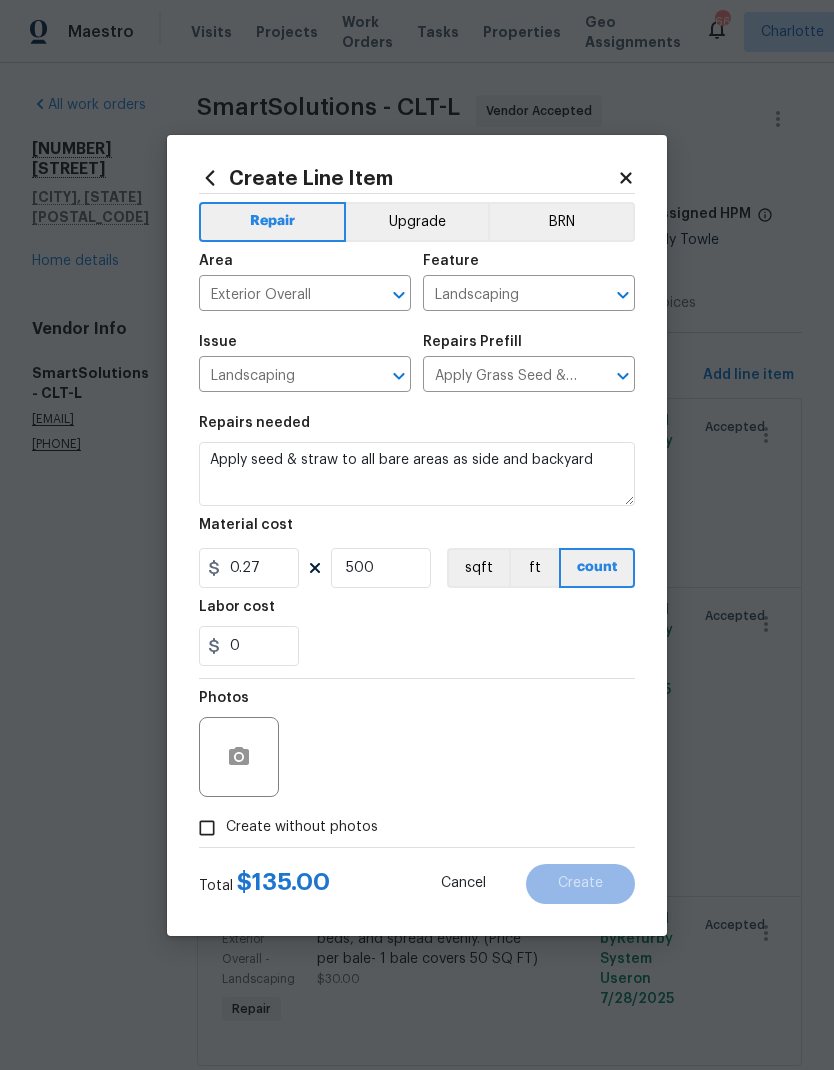 click on "0" at bounding box center (417, 646) 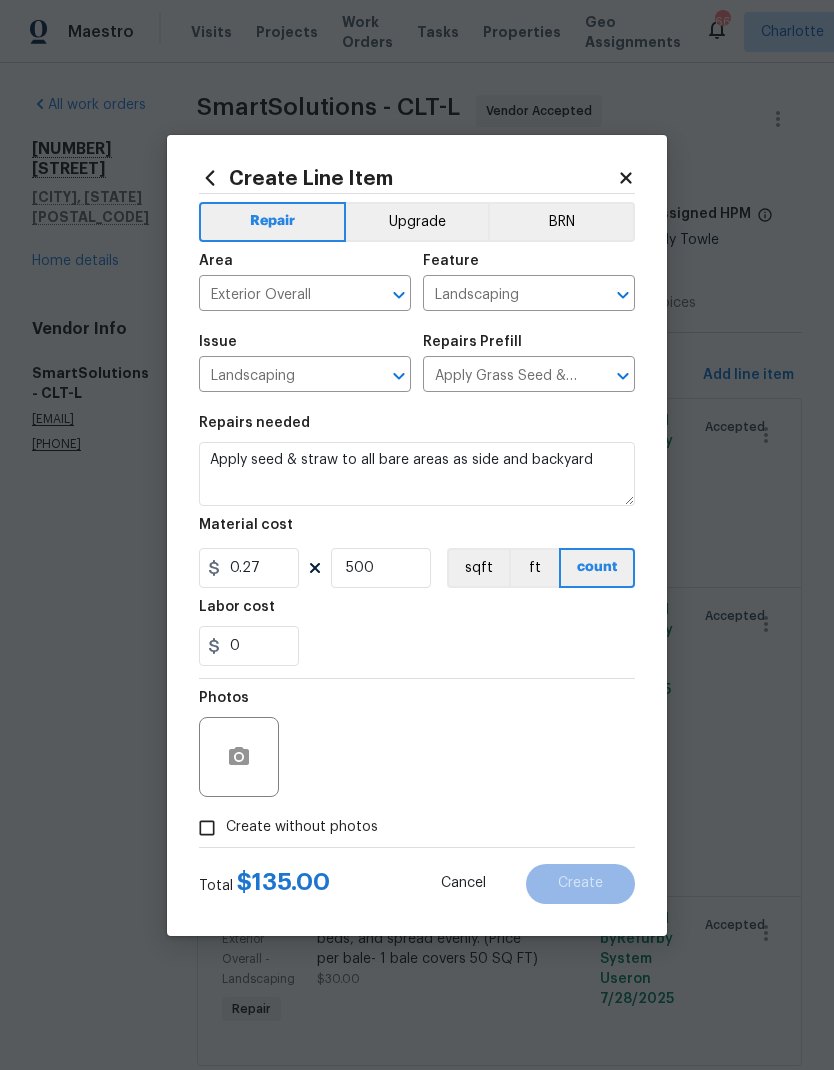 click on "Create without photos" at bounding box center [207, 828] 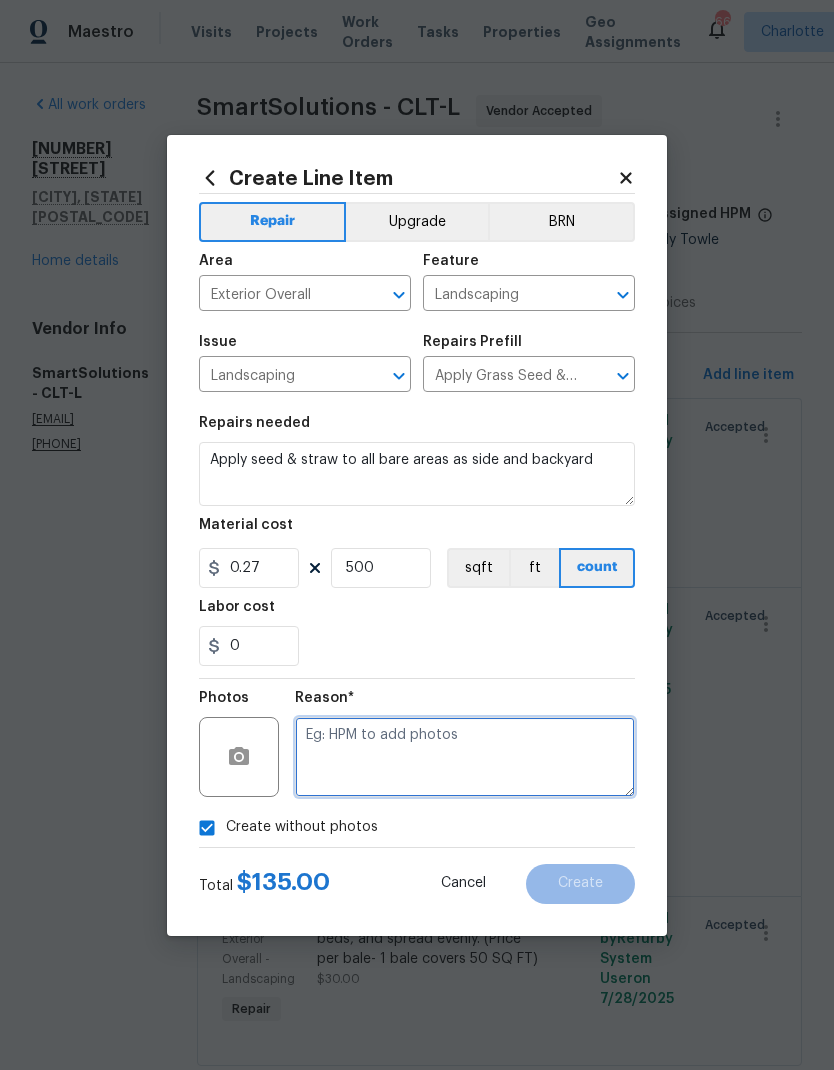 click at bounding box center (465, 757) 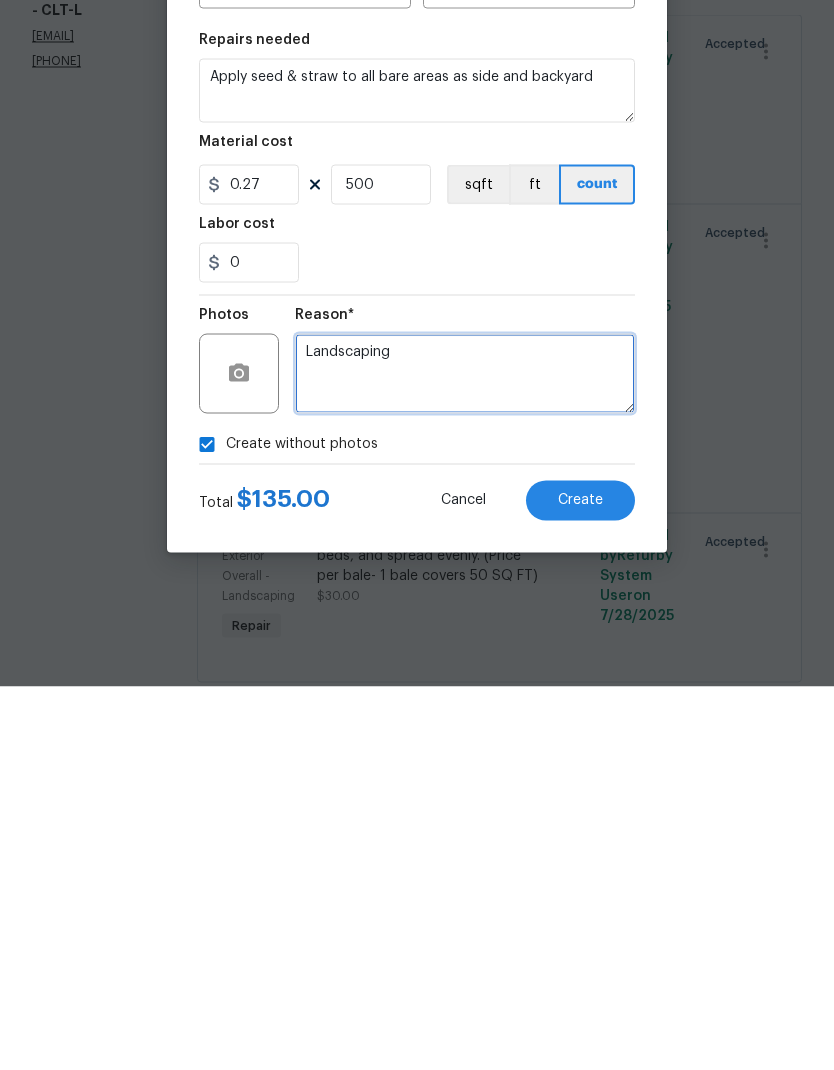 type on "Landscaping" 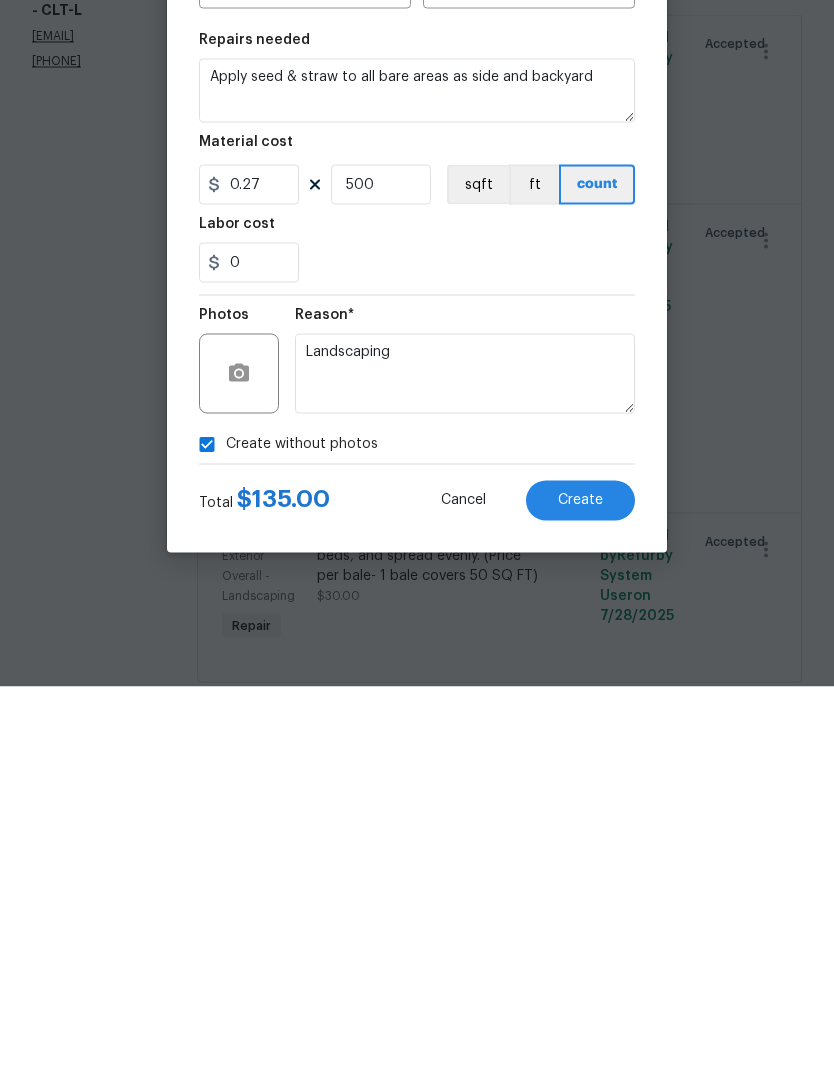 click on "Create" at bounding box center [580, 884] 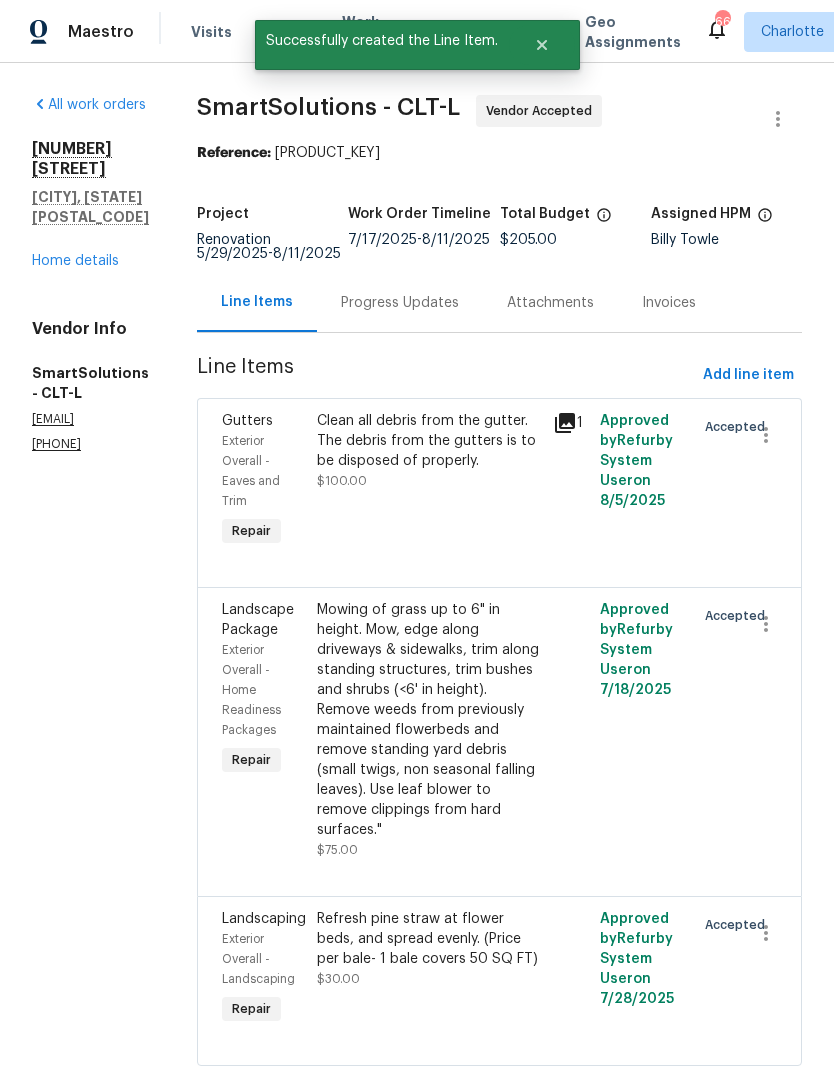 scroll, scrollTop: 0, scrollLeft: 0, axis: both 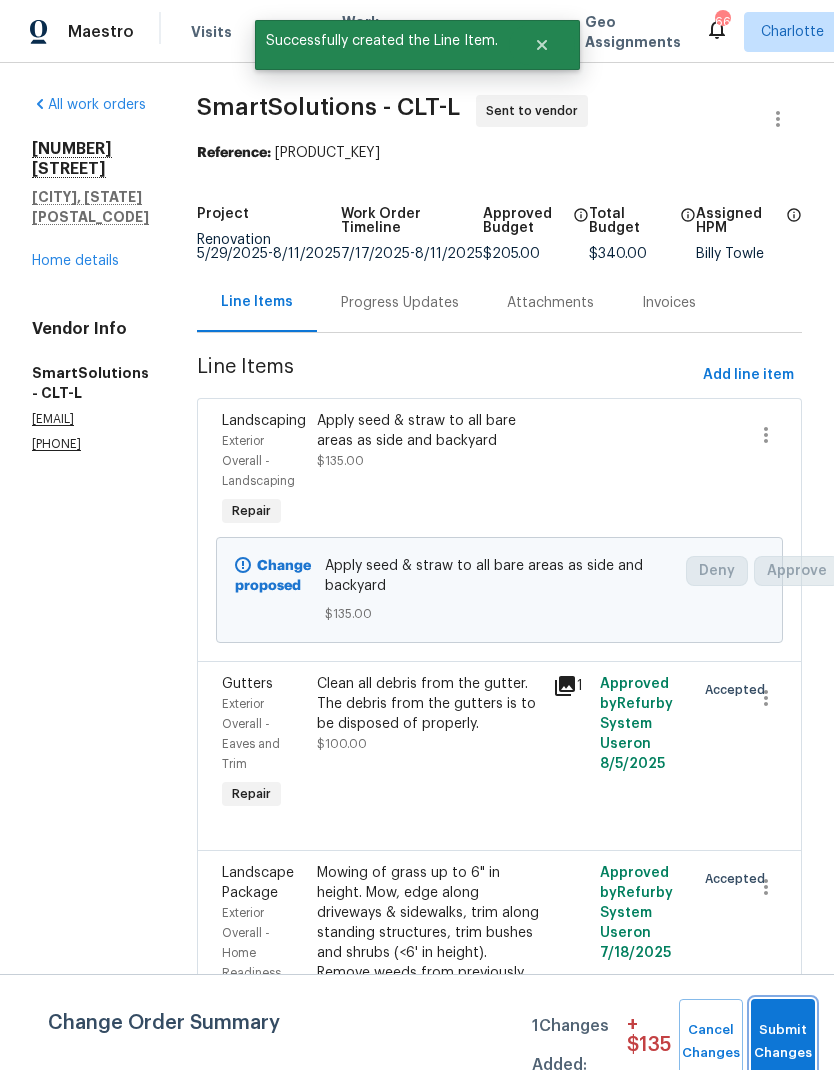 click on "Submit Changes" at bounding box center (783, 1042) 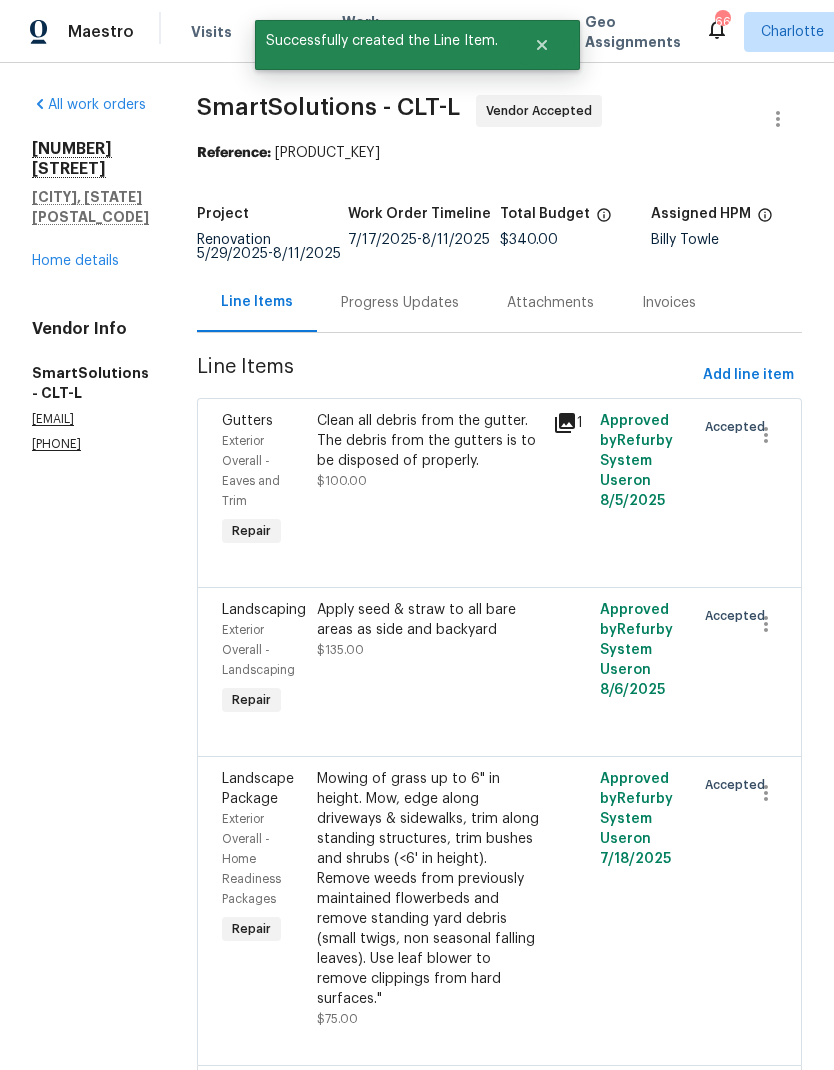 click on "Home details" at bounding box center (75, 261) 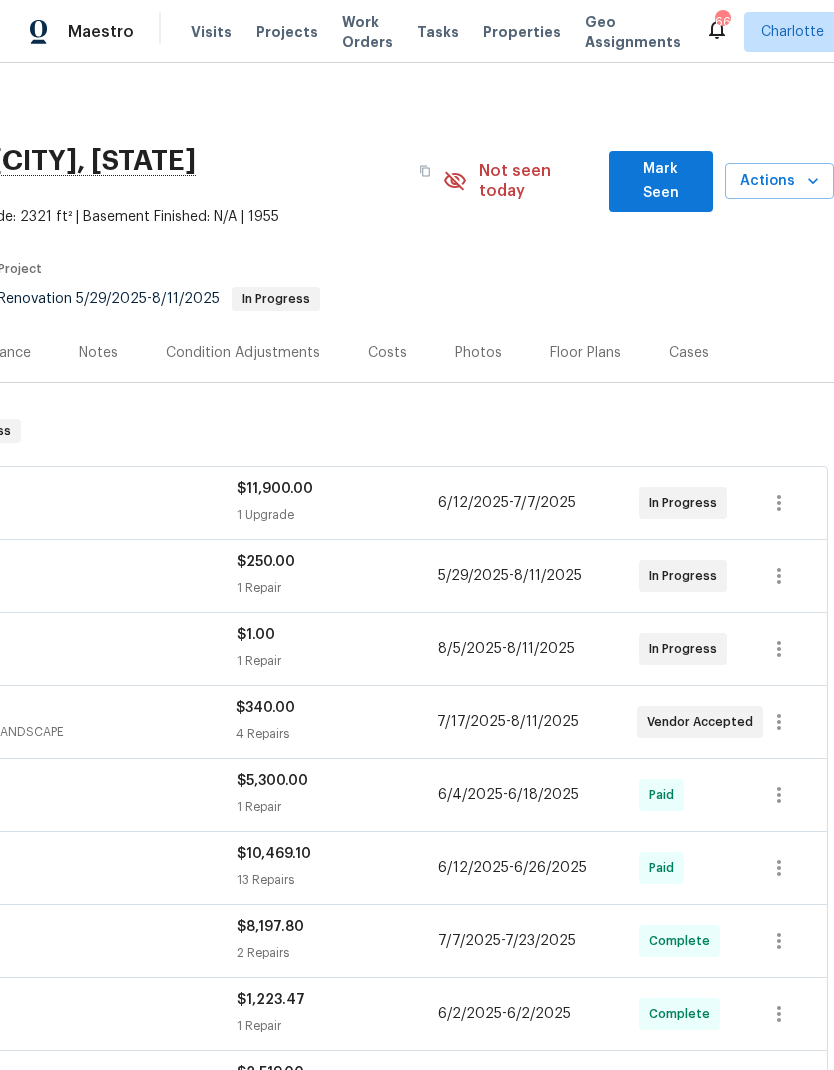 scroll, scrollTop: 0, scrollLeft: 296, axis: horizontal 